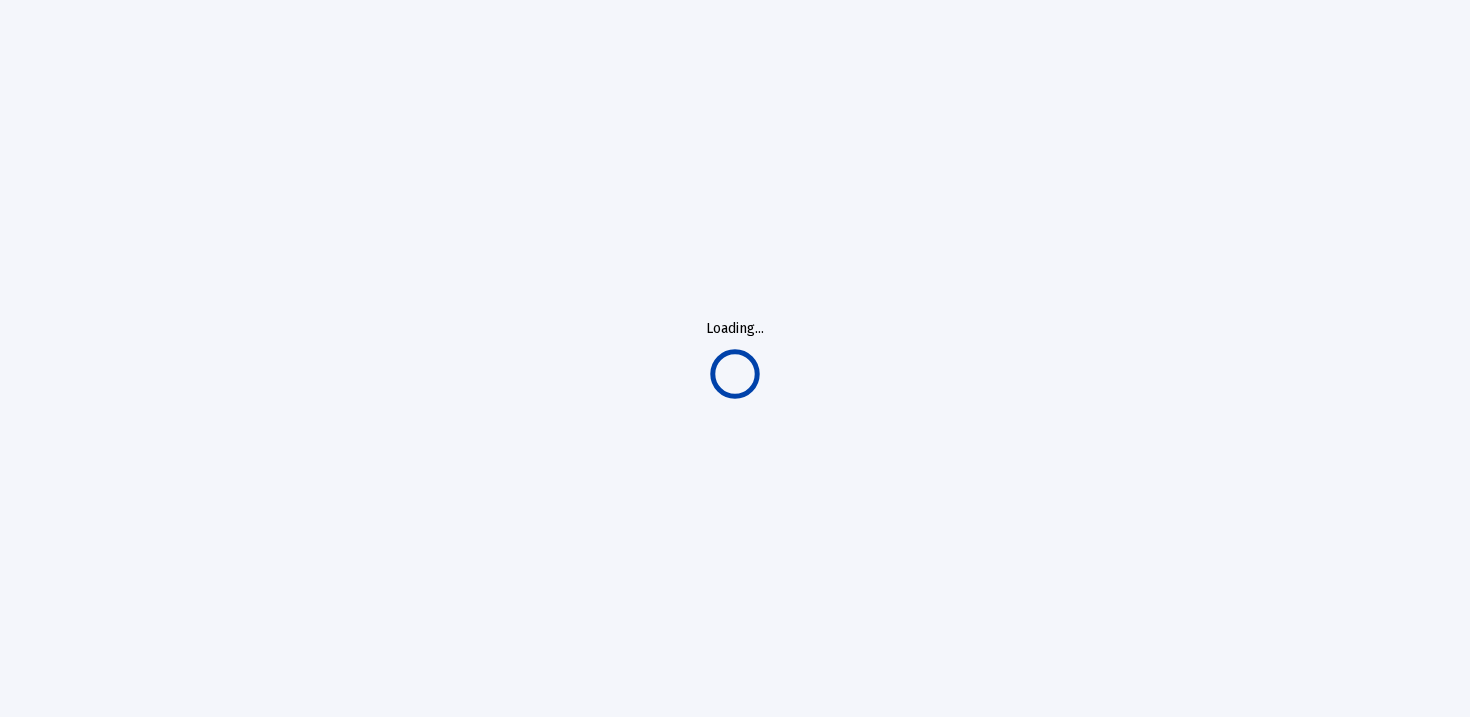 scroll, scrollTop: 0, scrollLeft: 0, axis: both 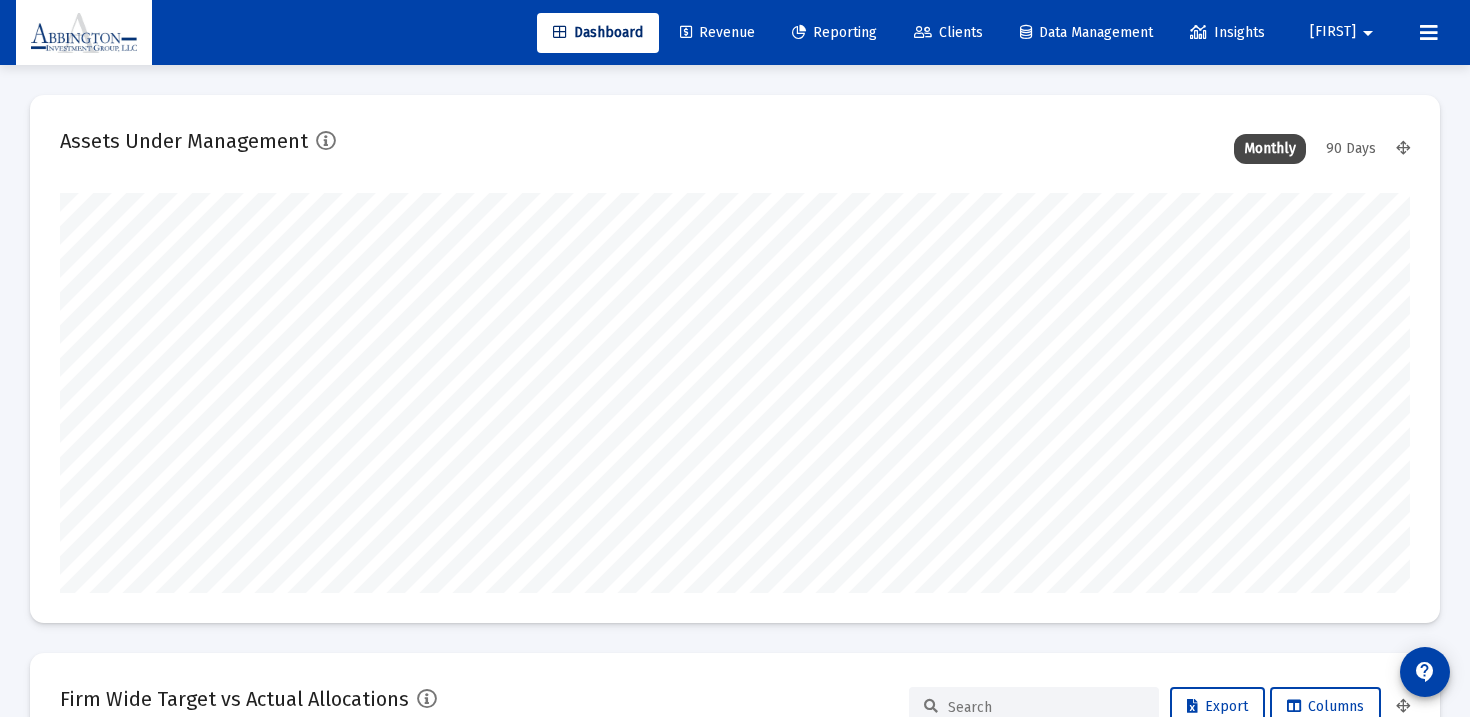 type on "2025-07-31" 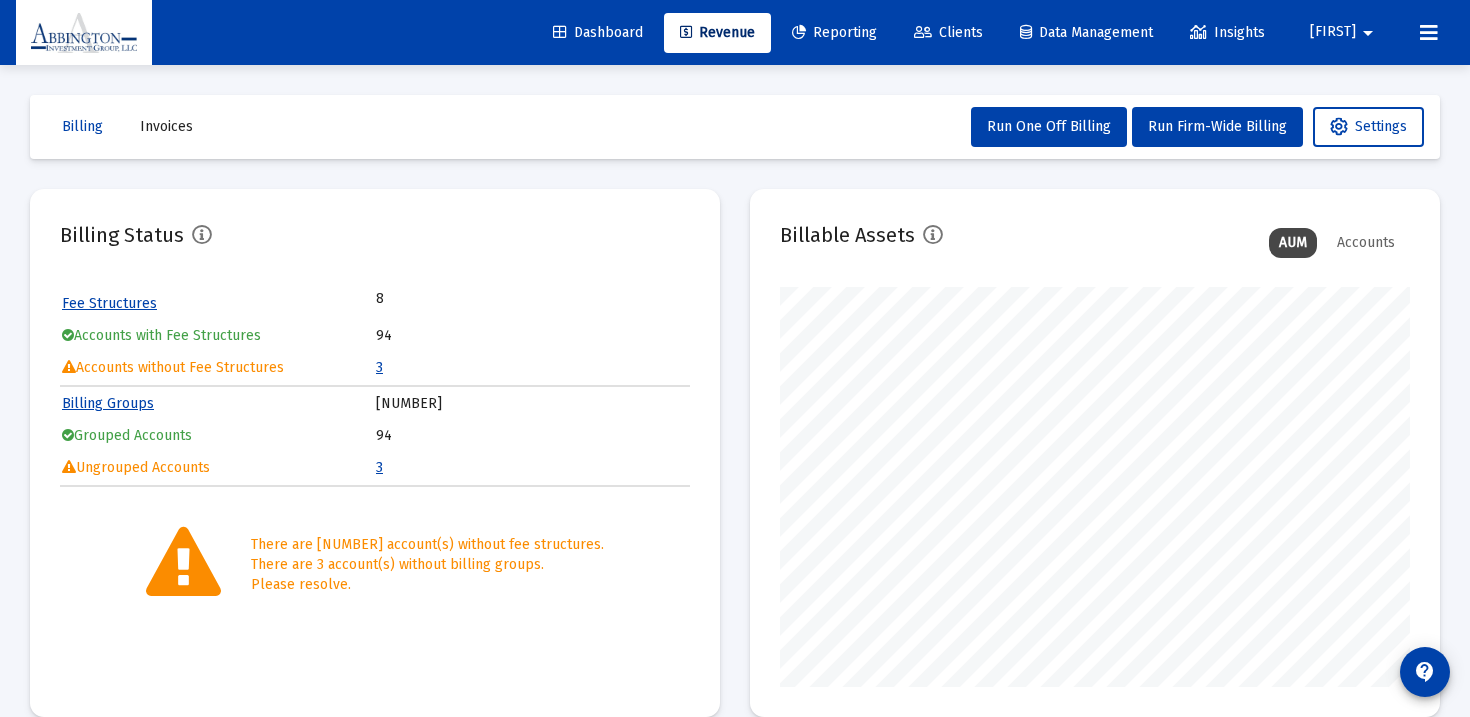 scroll, scrollTop: 999600, scrollLeft: 999370, axis: both 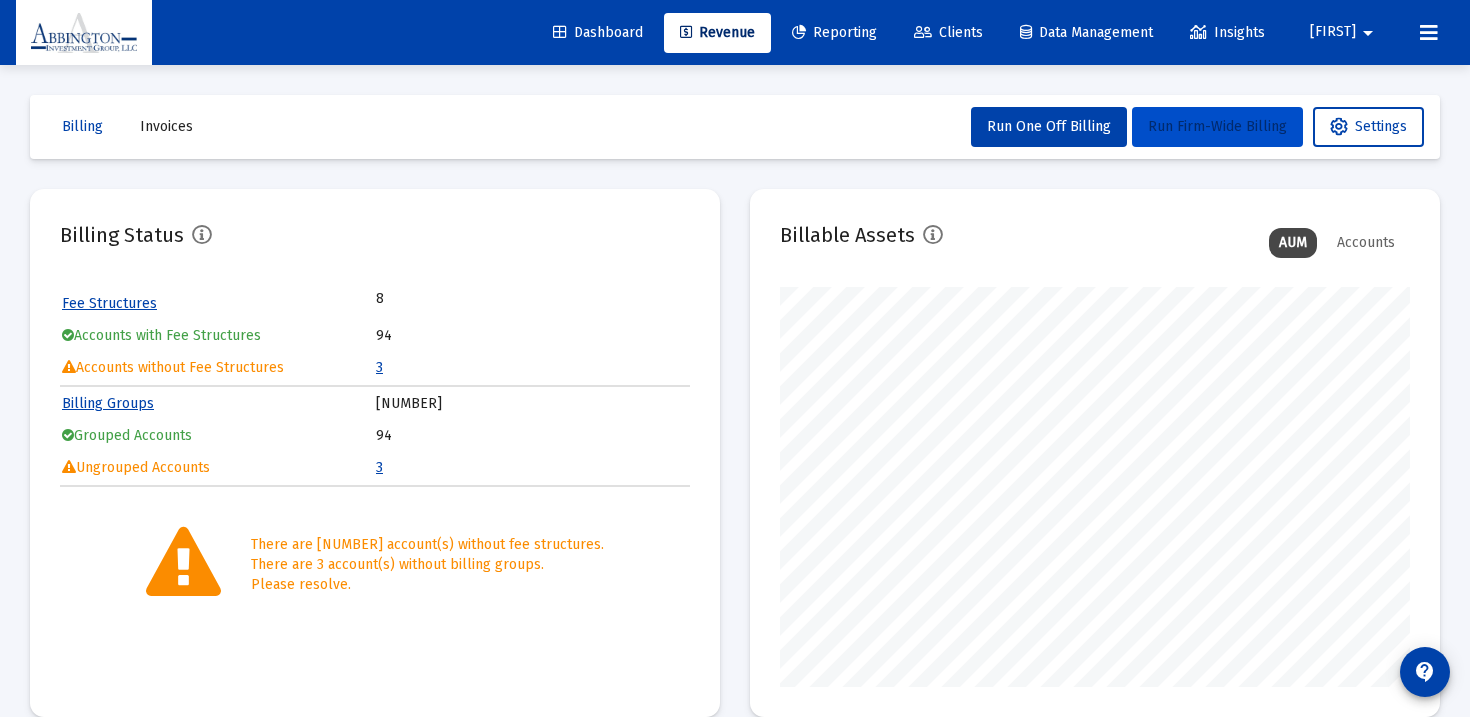 click on "Run Firm-Wide Billing" 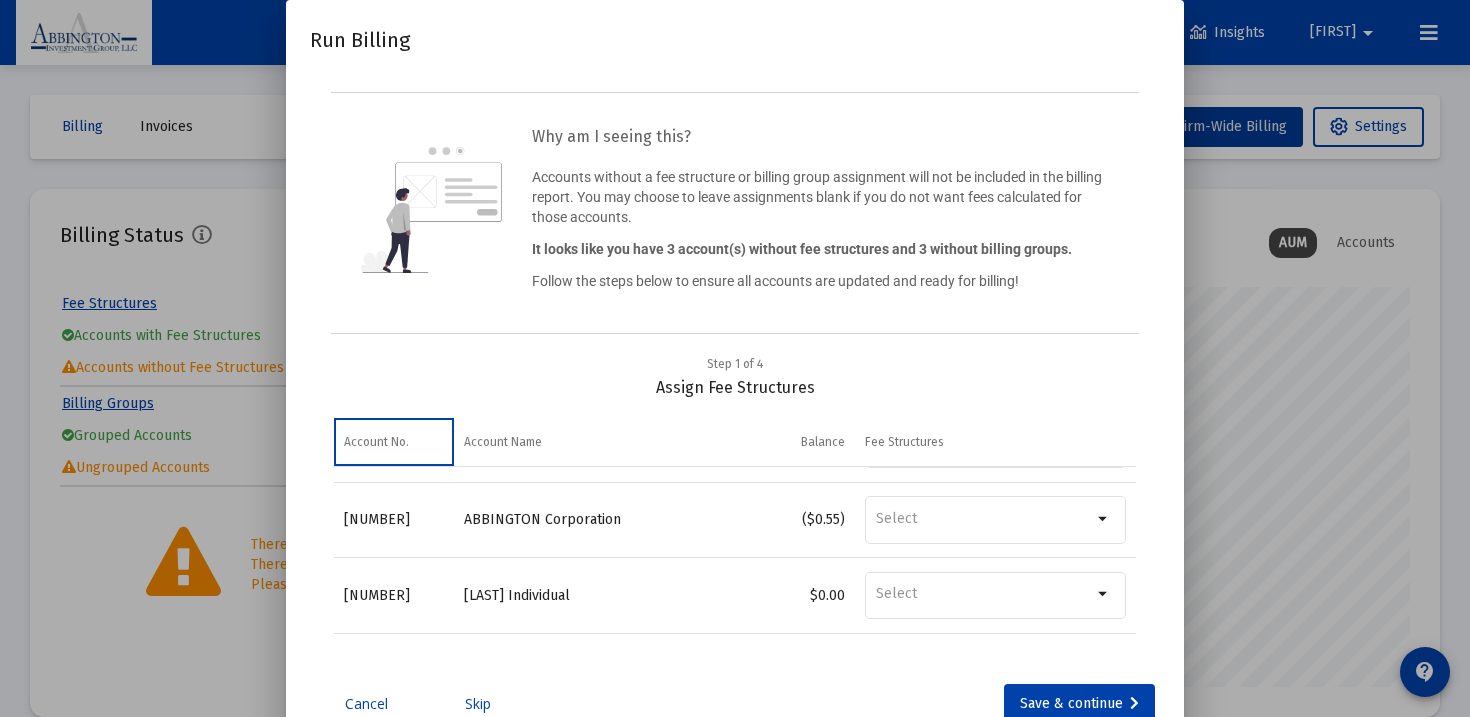 scroll, scrollTop: 58, scrollLeft: 0, axis: vertical 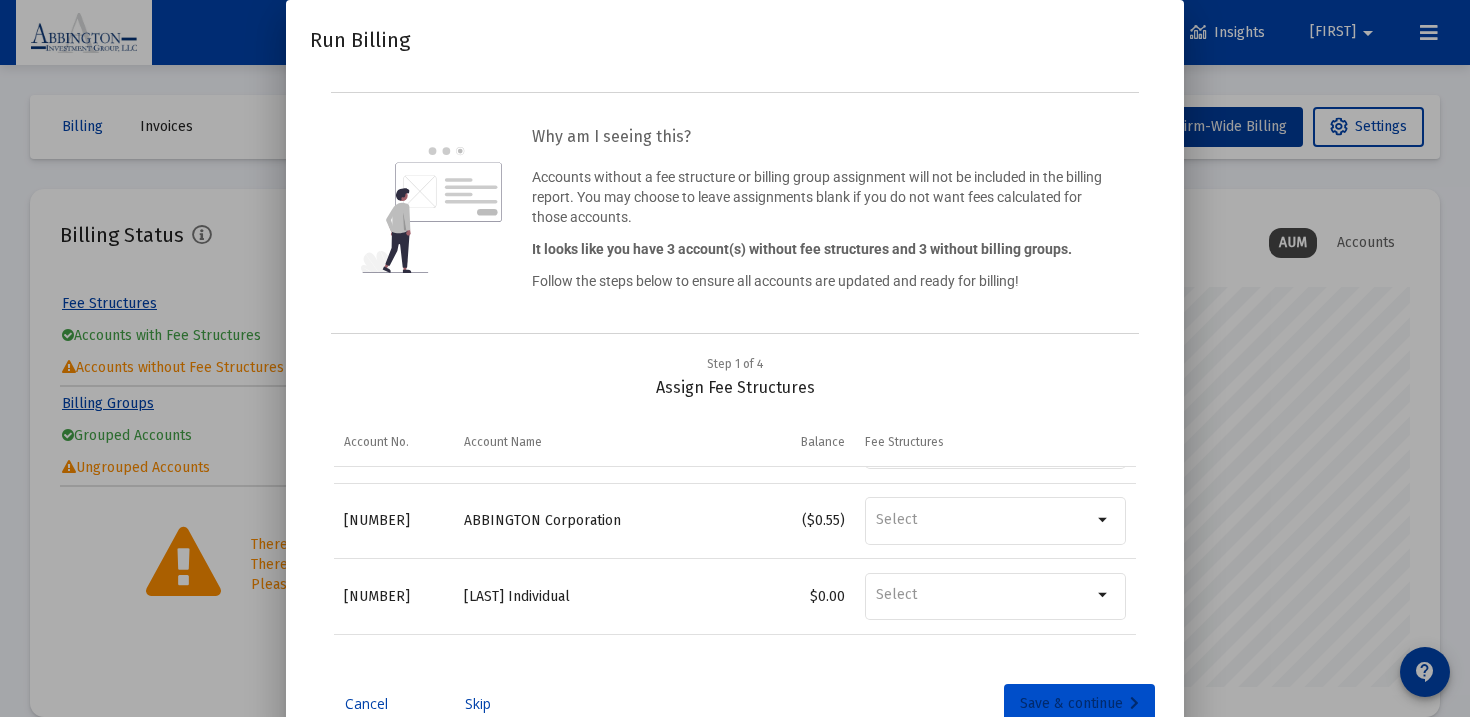 click on "Save & continue" at bounding box center (1079, 704) 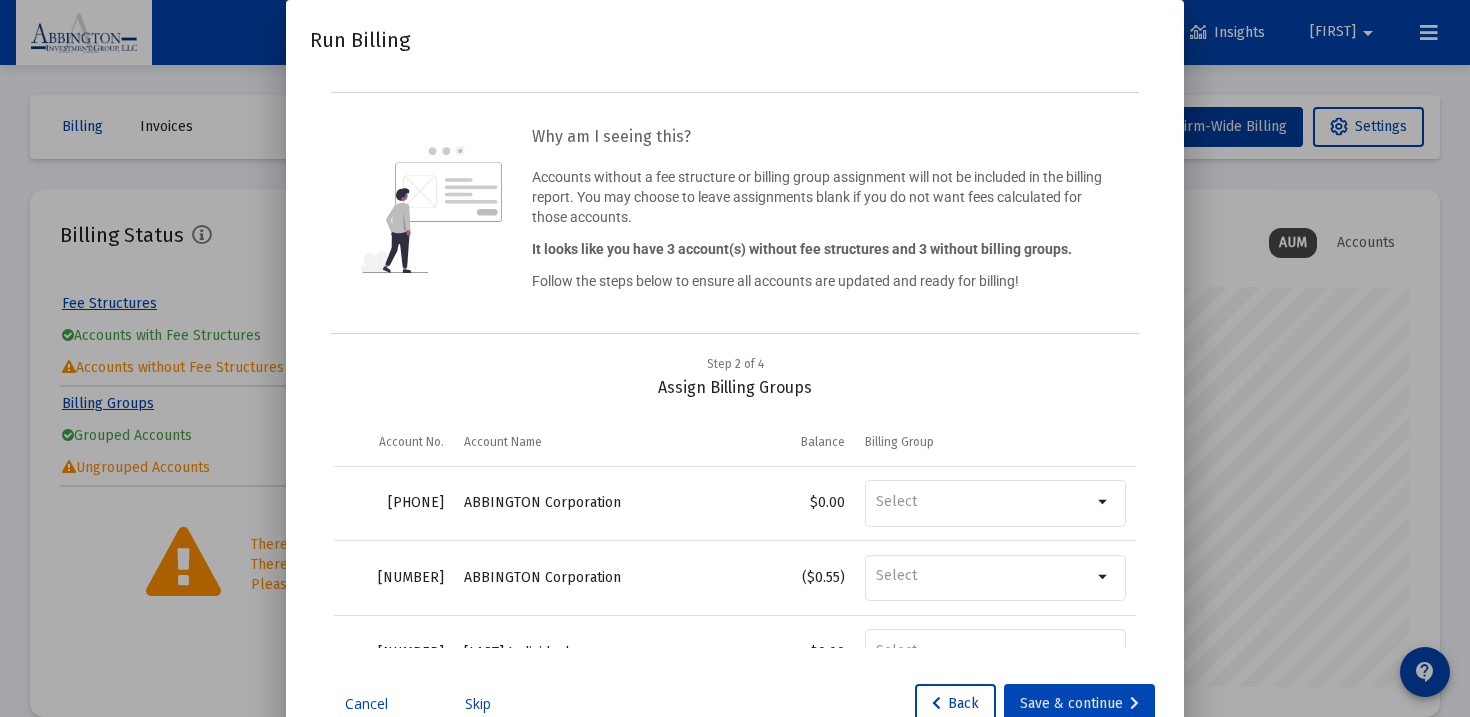 click on "Save & continue" at bounding box center [1079, 704] 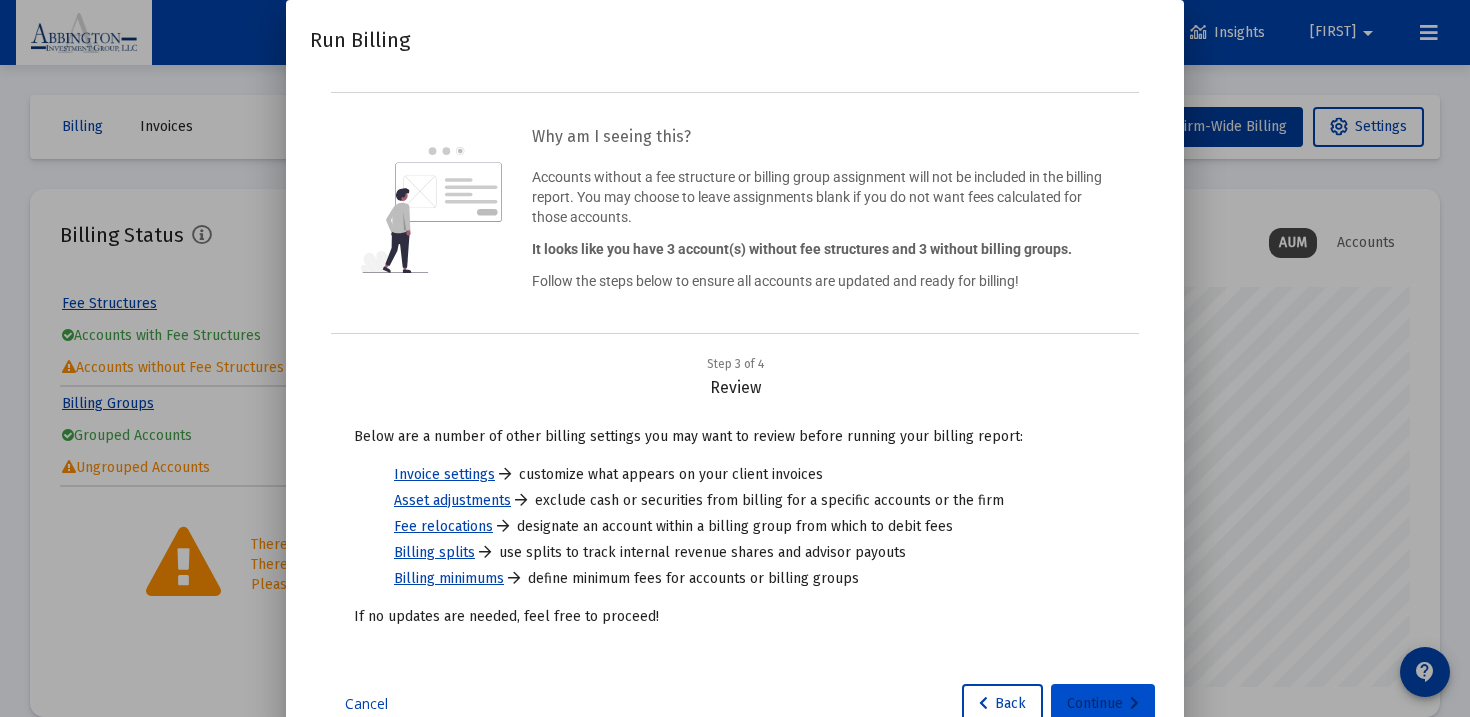 click on "Continue" at bounding box center (1103, 704) 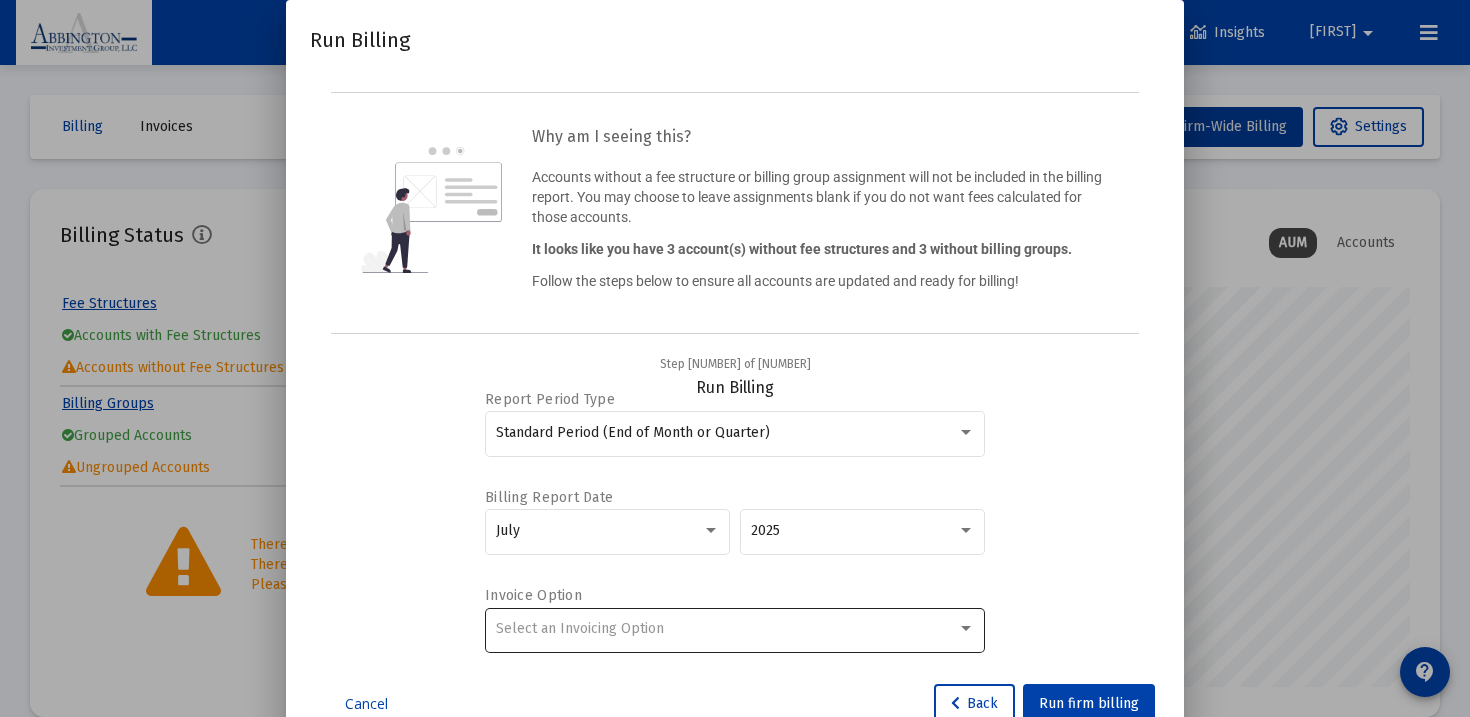 click at bounding box center (966, 629) 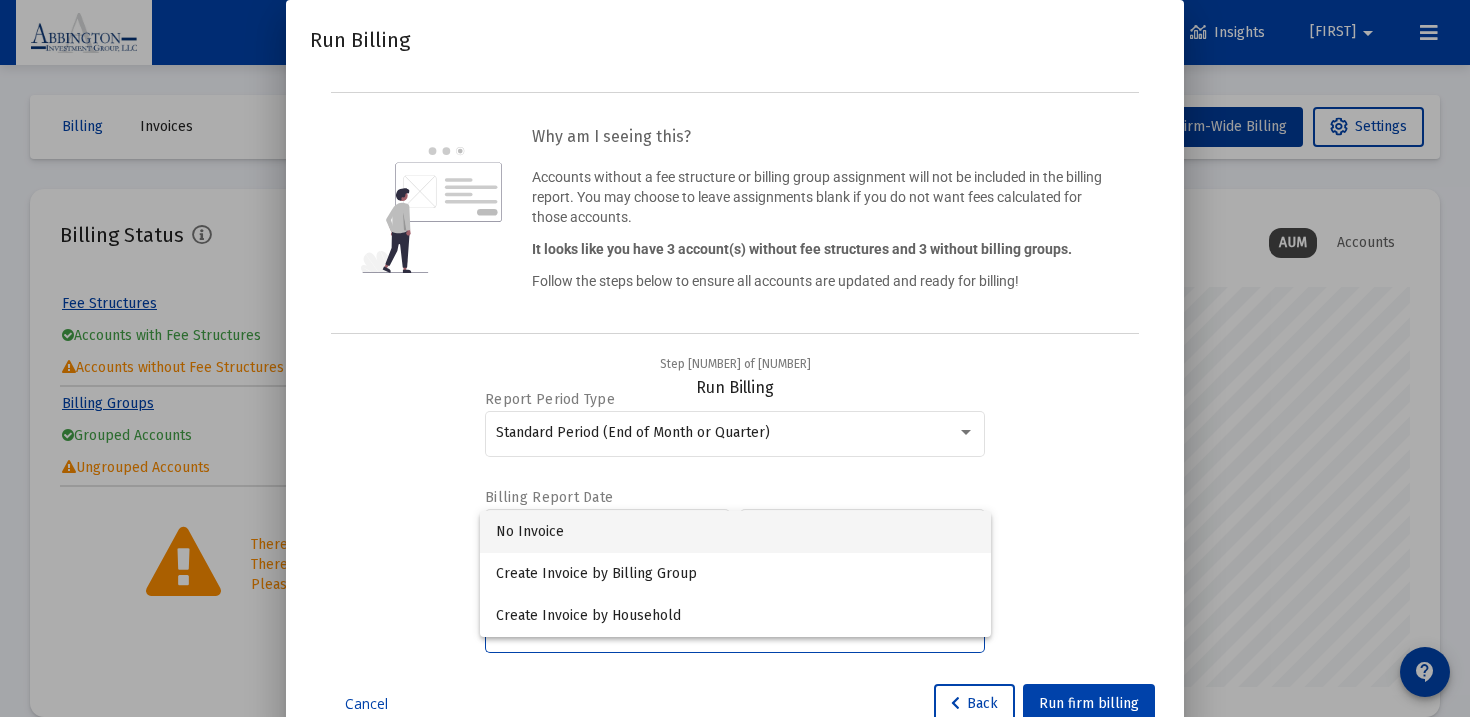 click on "No Invoice" at bounding box center (735, 532) 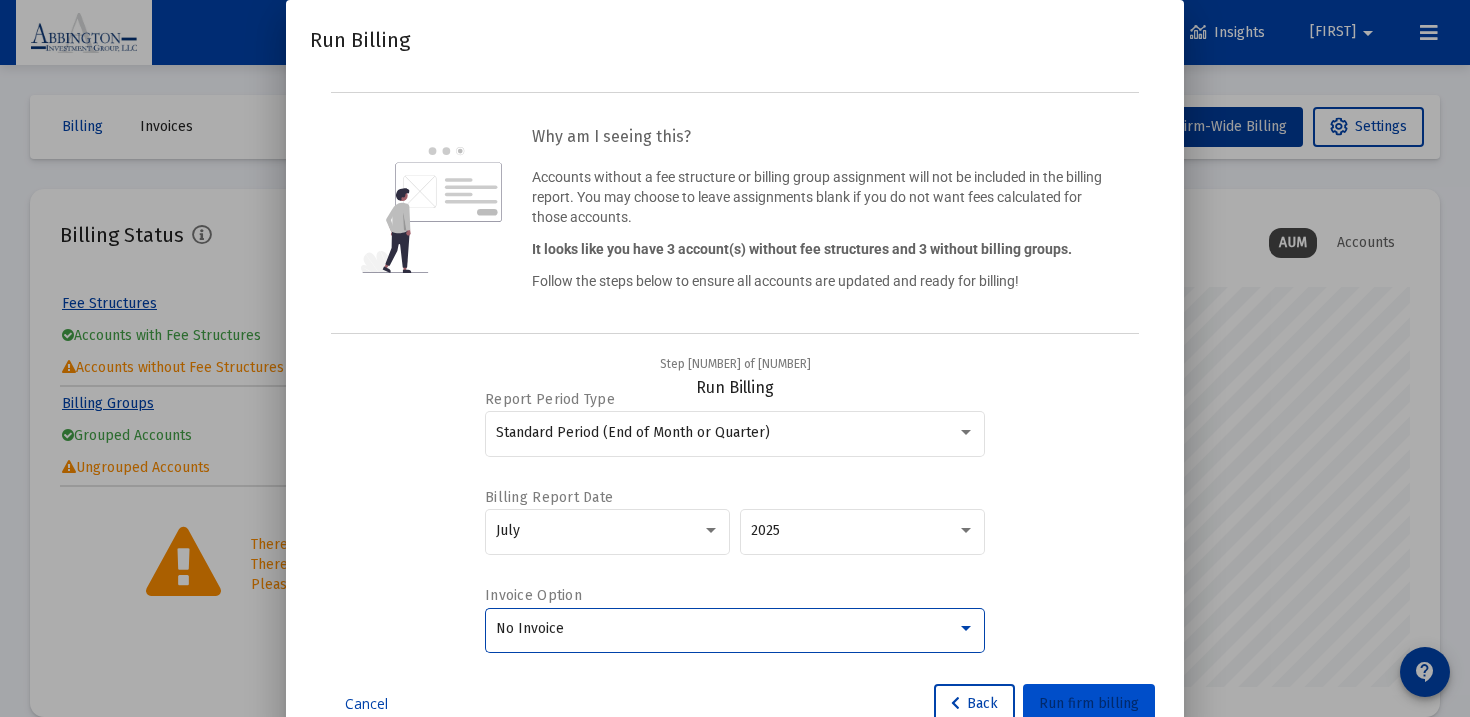 click on "Run firm billing" at bounding box center [1089, 703] 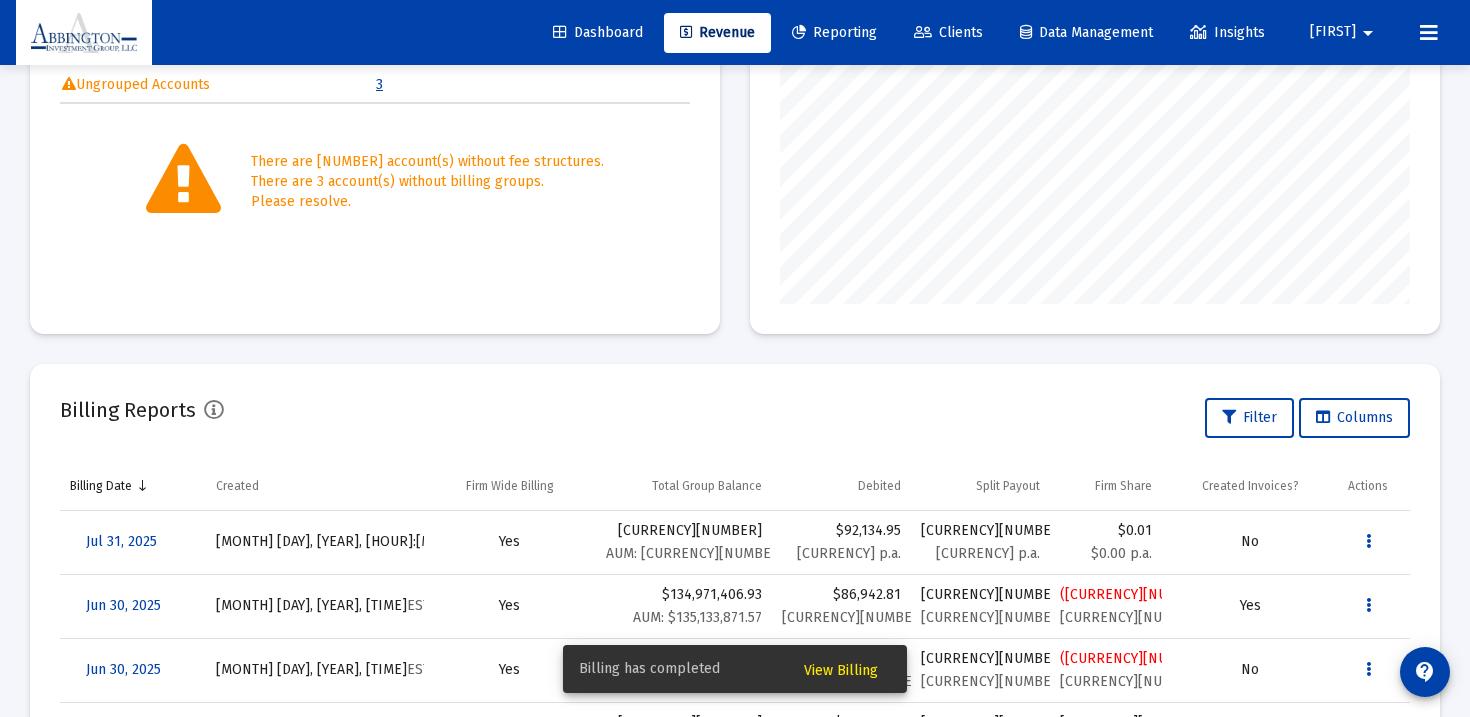 scroll, scrollTop: 382, scrollLeft: 0, axis: vertical 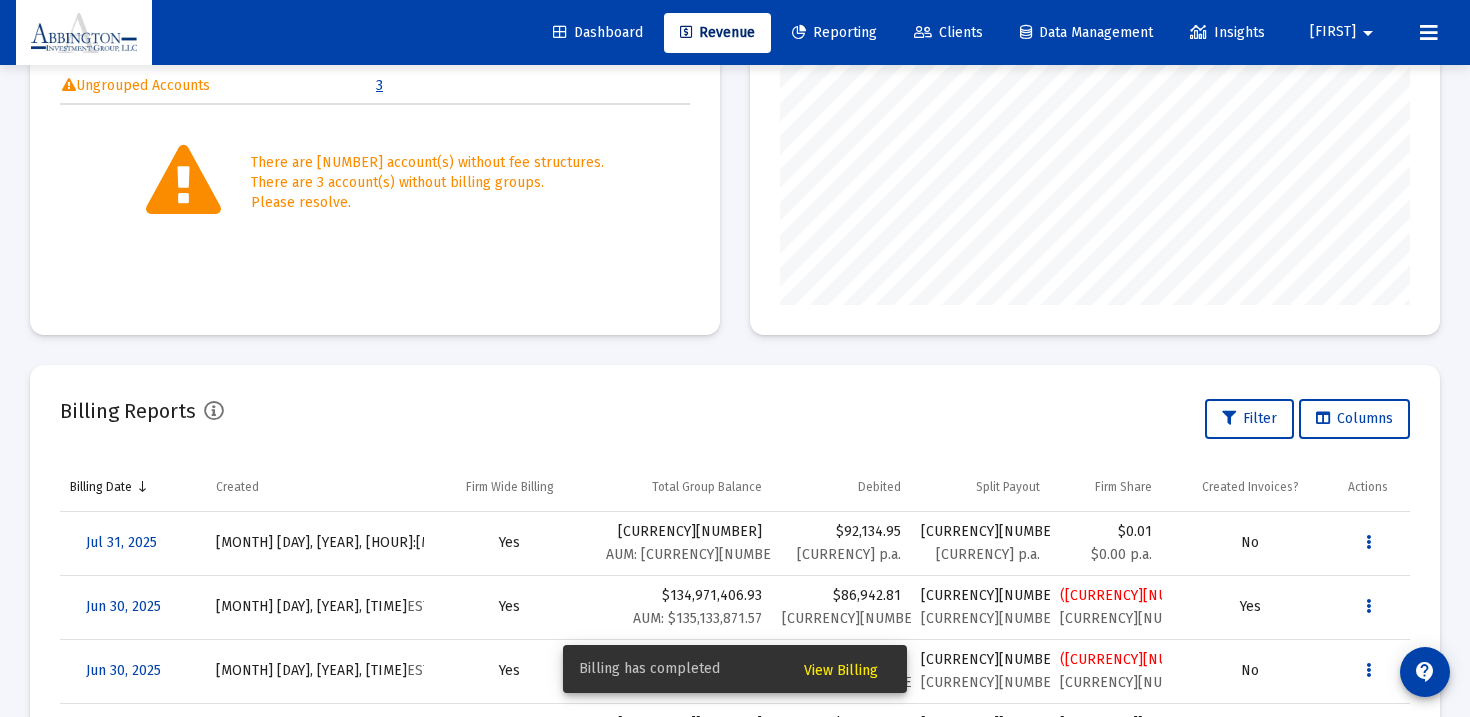 click on "View Billing" at bounding box center (841, 670) 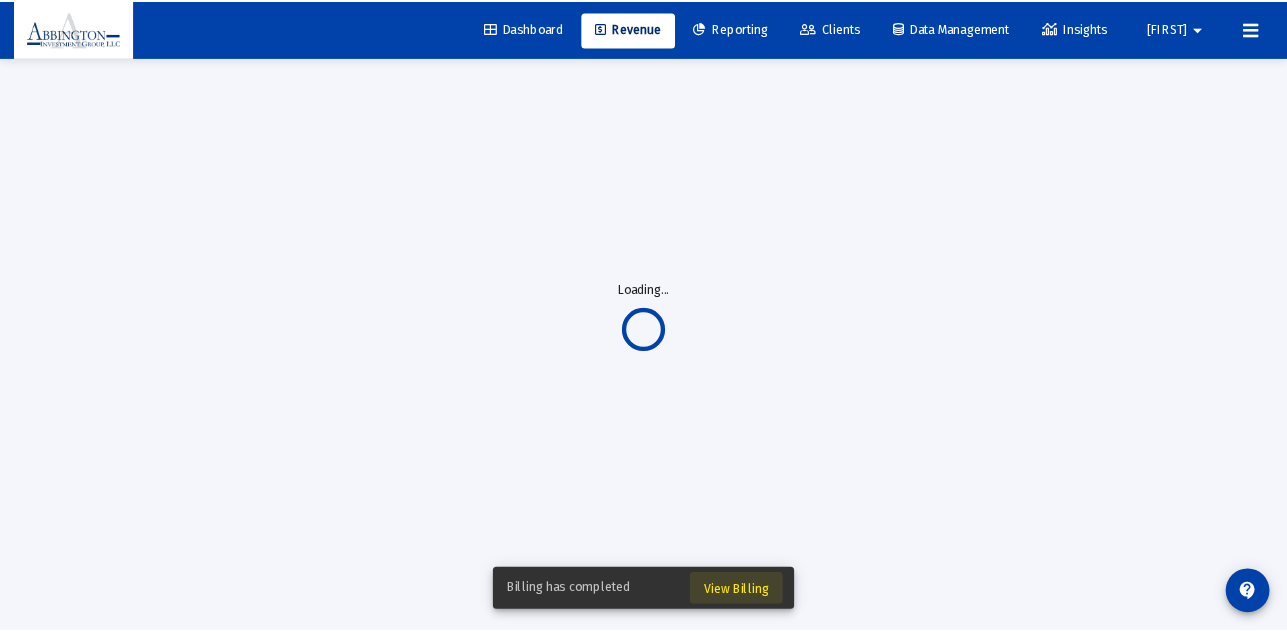 scroll, scrollTop: 65, scrollLeft: 0, axis: vertical 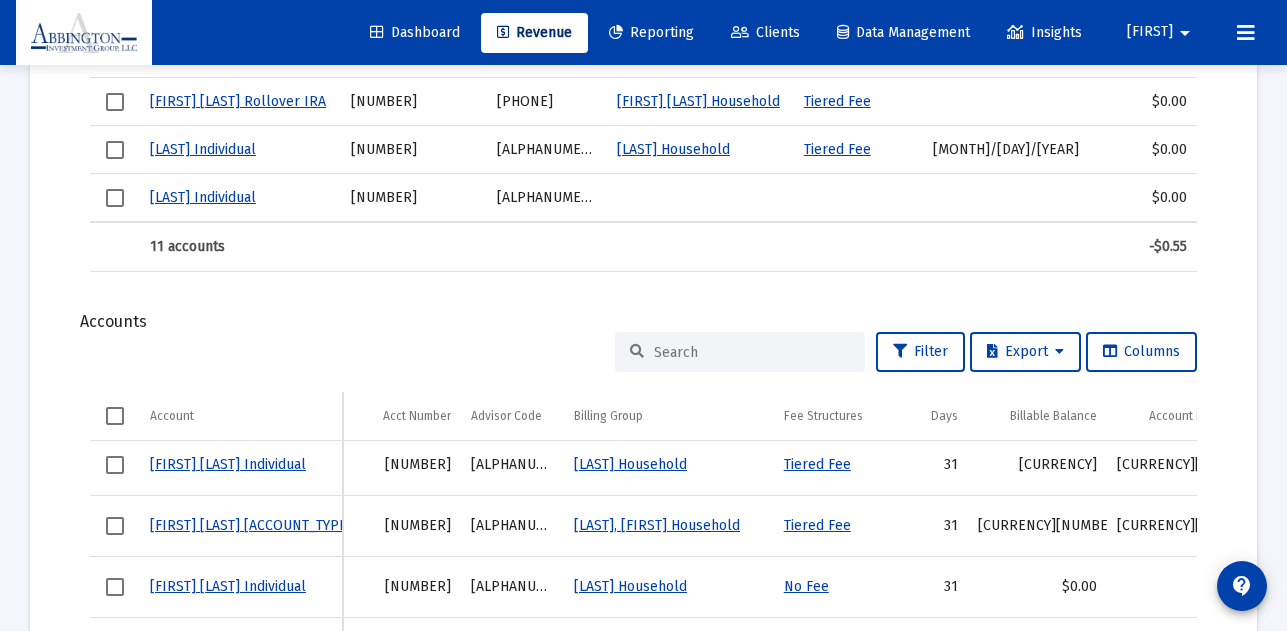 click 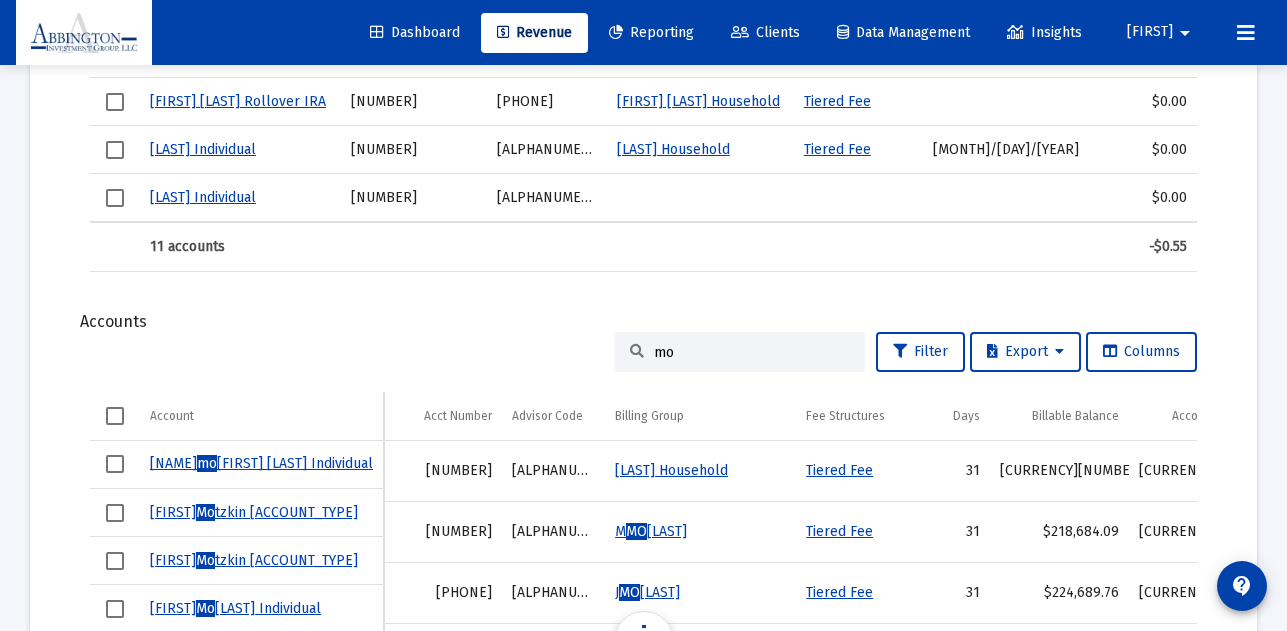 scroll, scrollTop: 0, scrollLeft: 0, axis: both 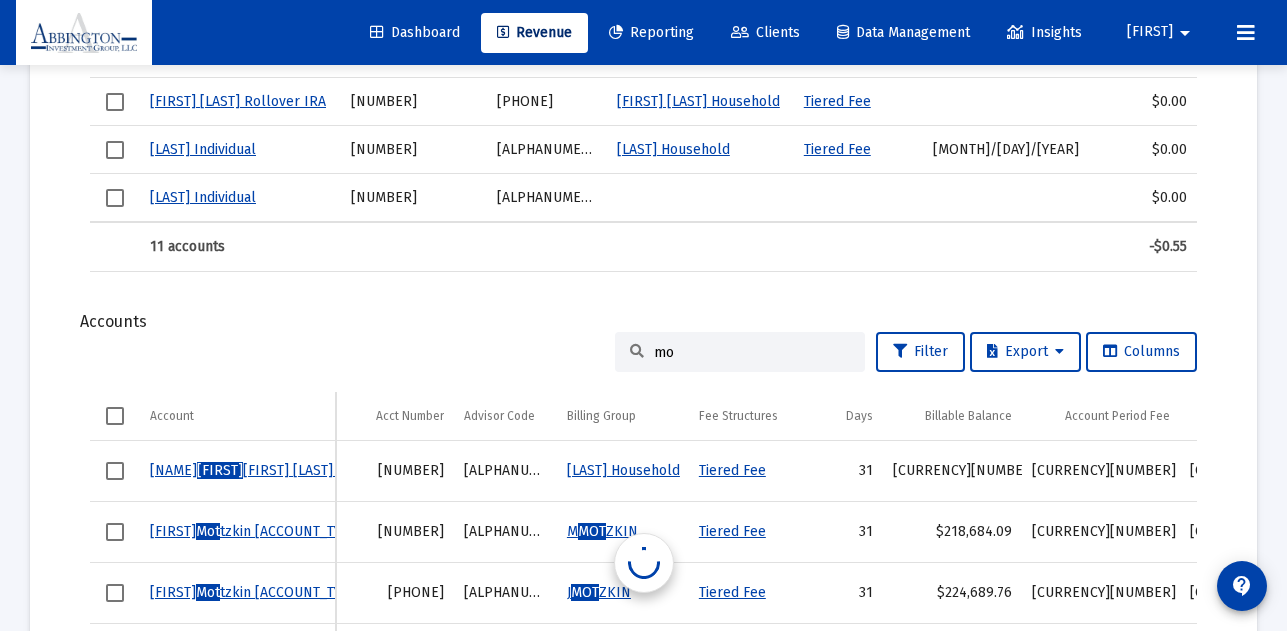 type on "m" 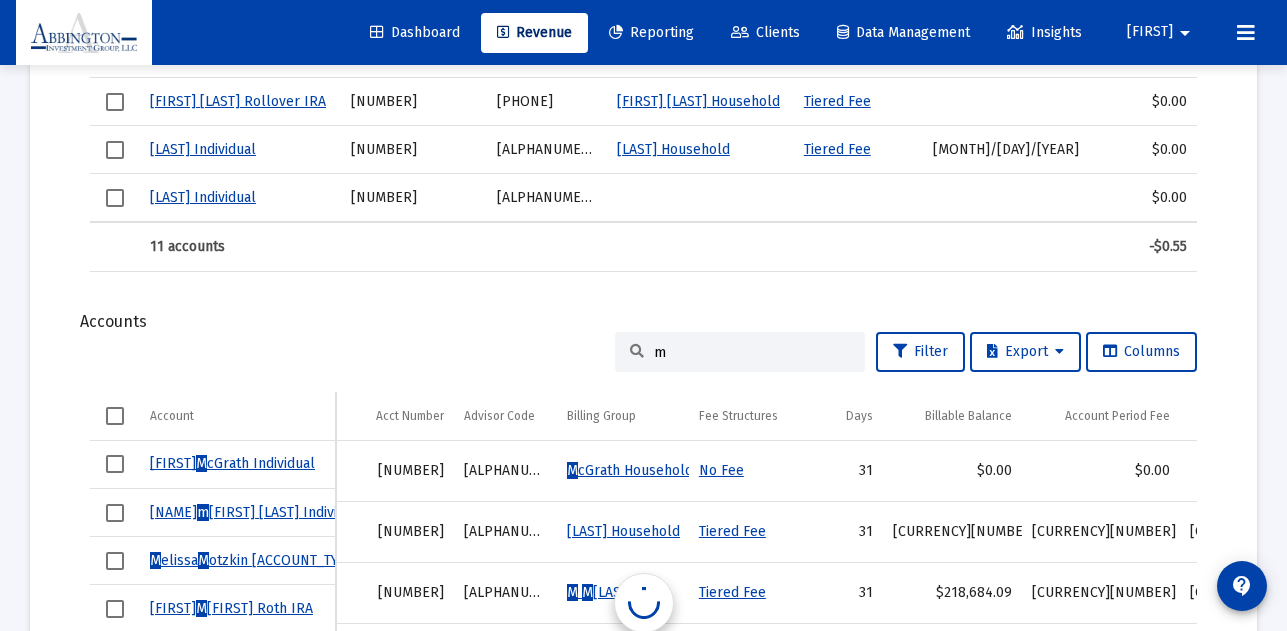type 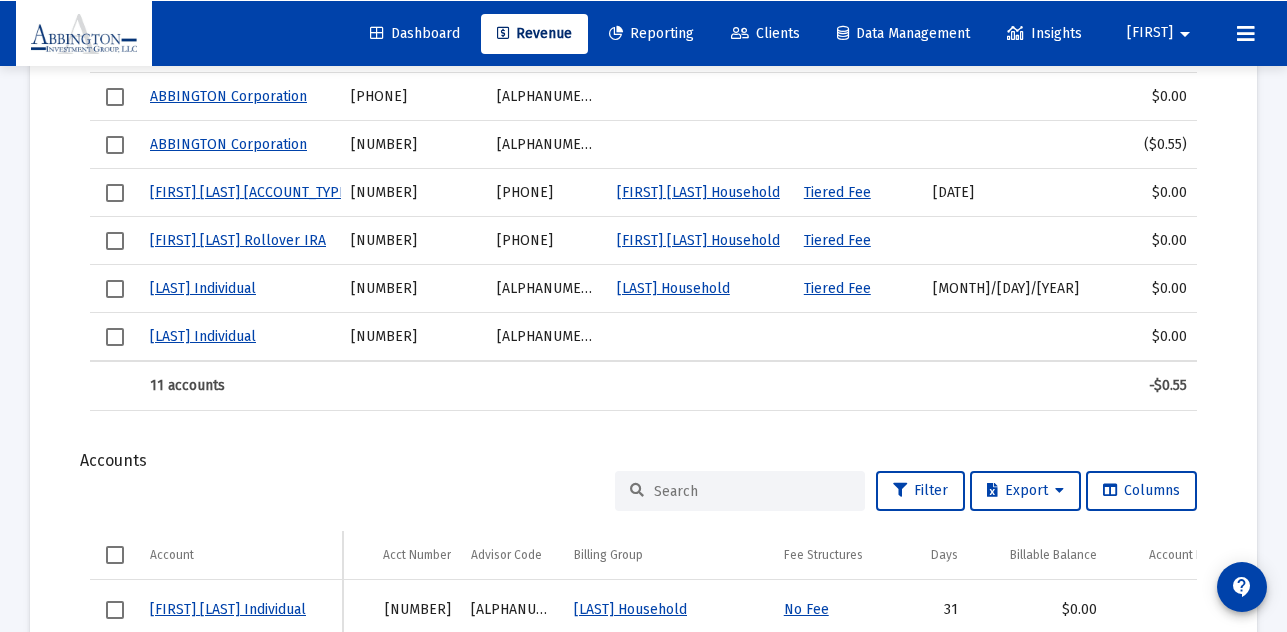 scroll, scrollTop: 901, scrollLeft: 0, axis: vertical 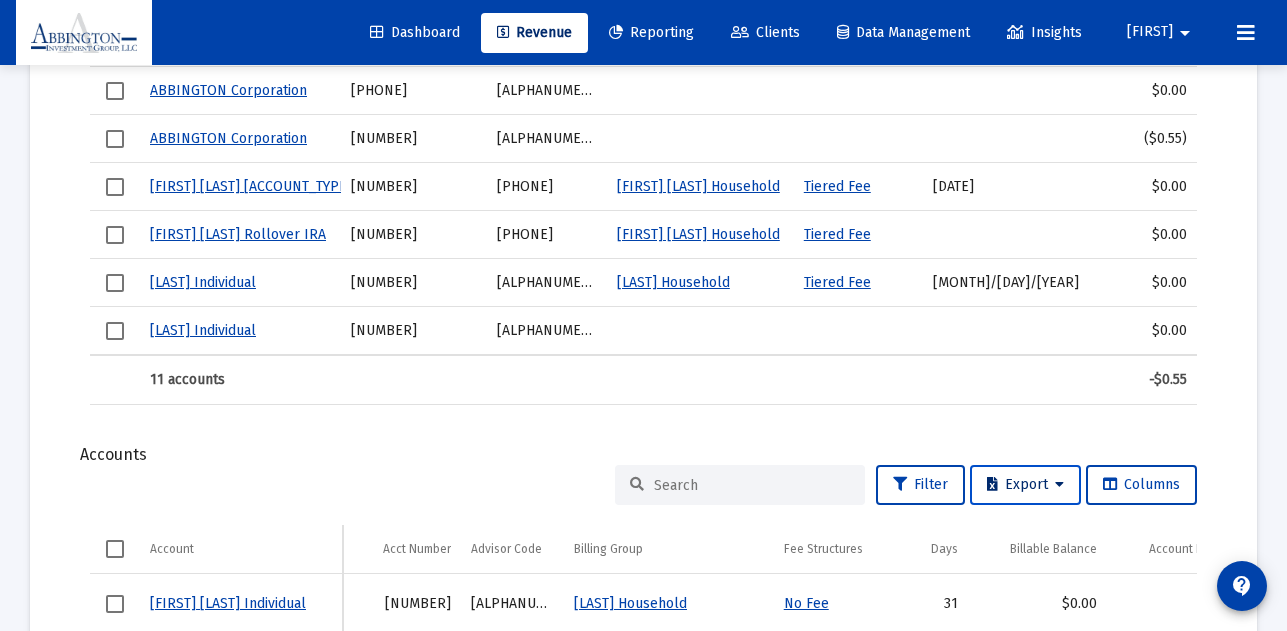 click 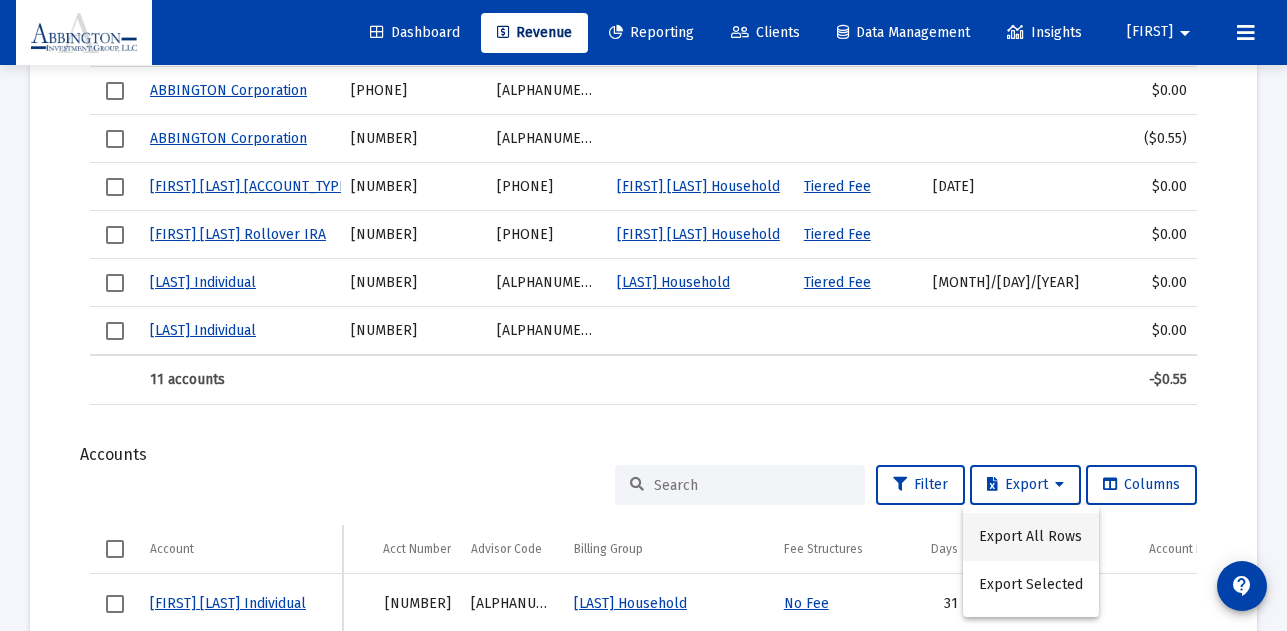 click on "Export All Rows" at bounding box center [1031, 537] 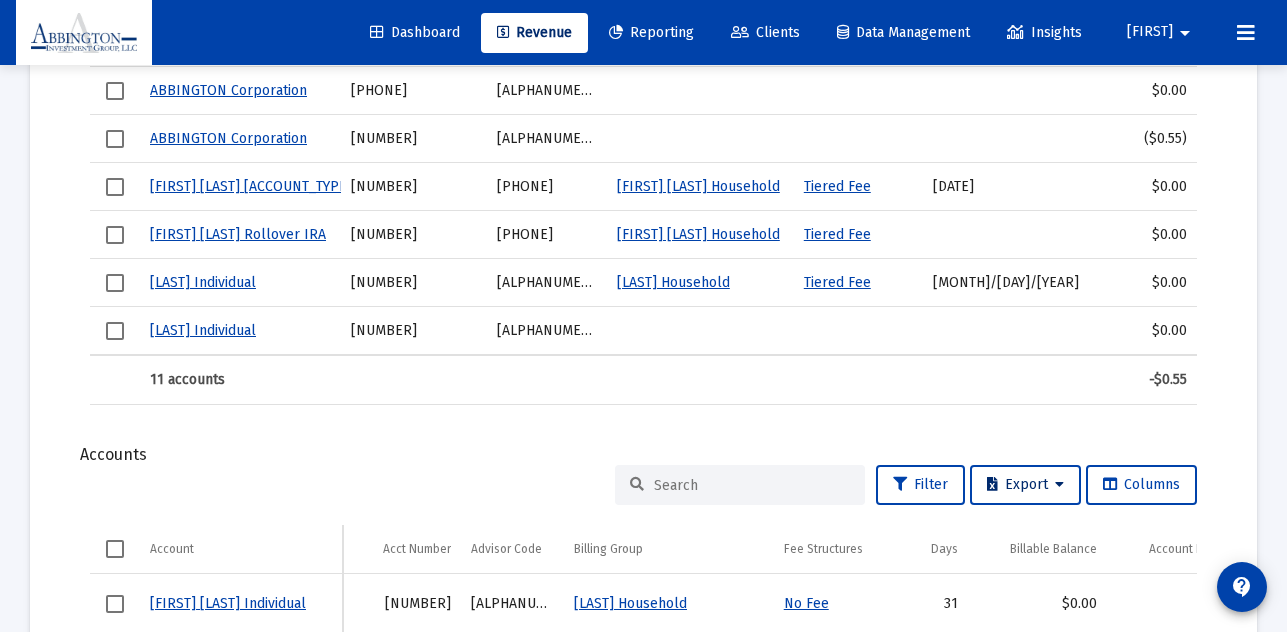 scroll, scrollTop: 0, scrollLeft: 0, axis: both 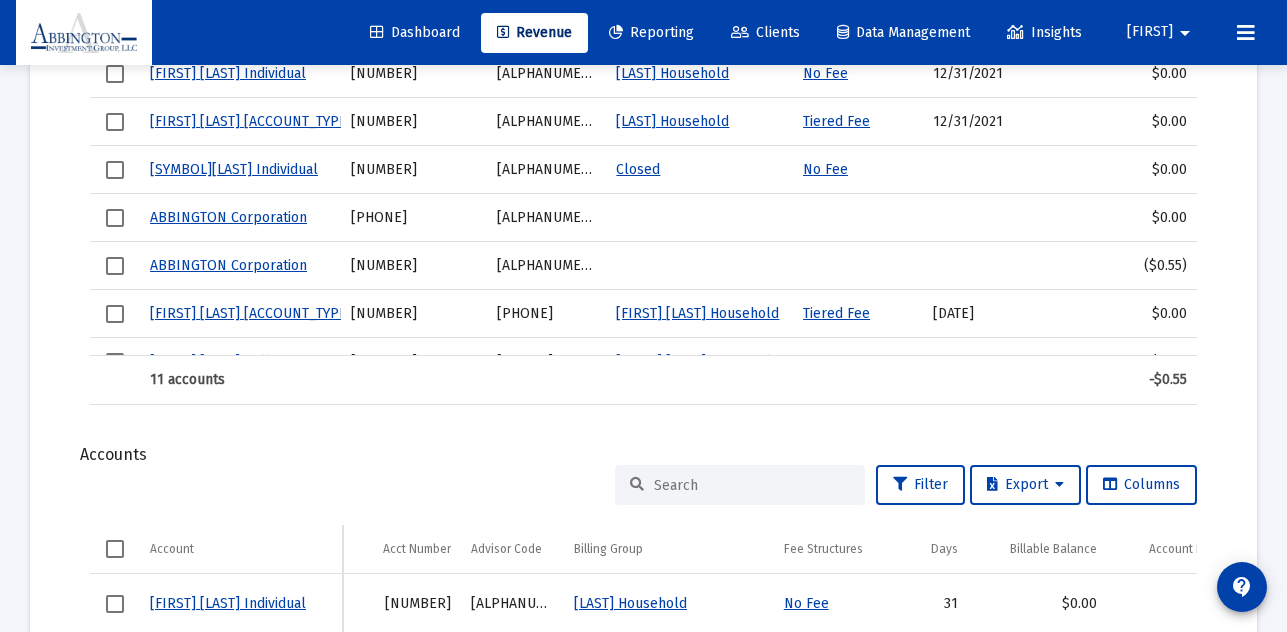 click on "Clients" 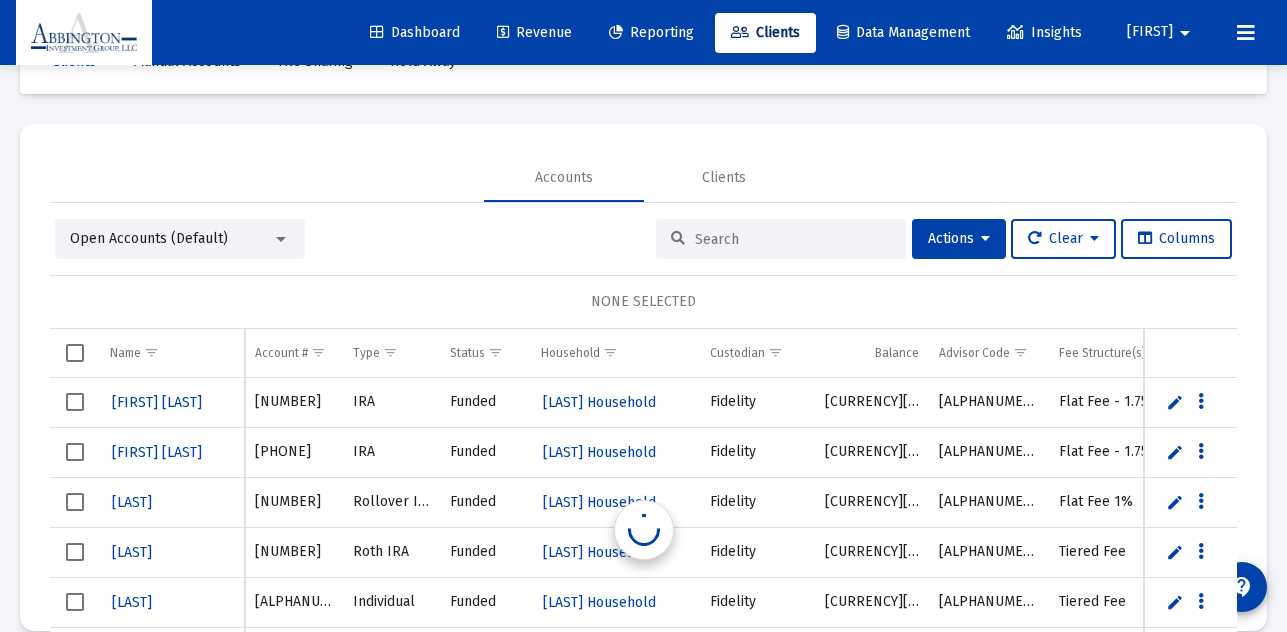 scroll, scrollTop: 94, scrollLeft: 0, axis: vertical 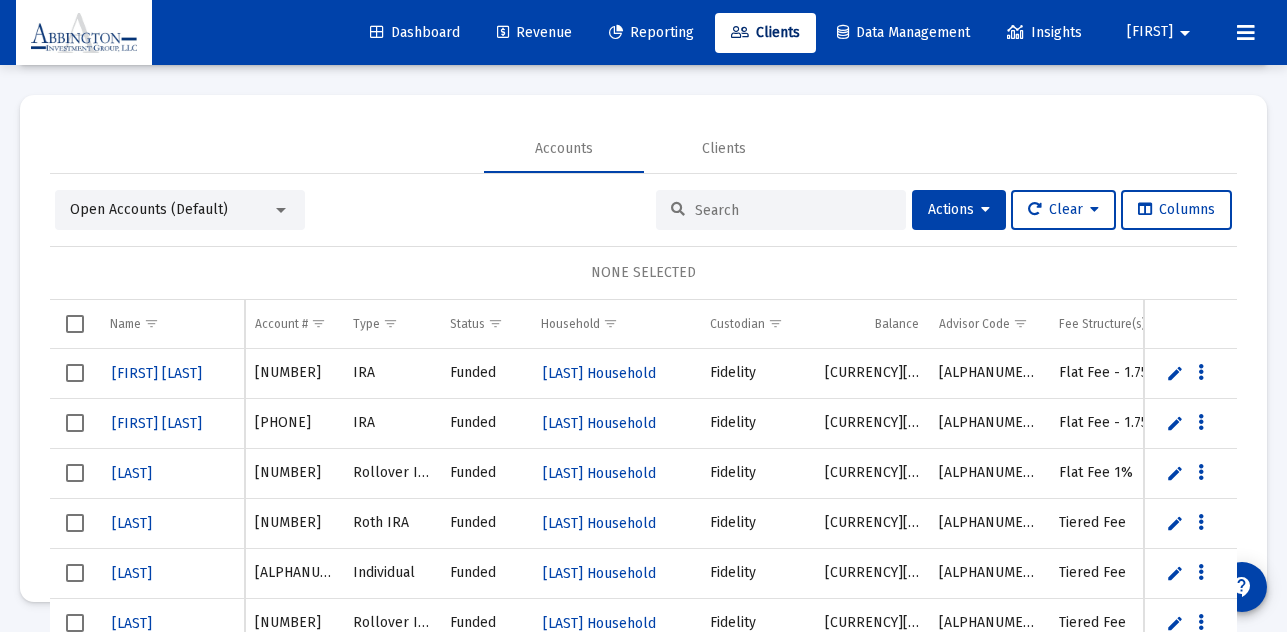 click at bounding box center [793, 210] 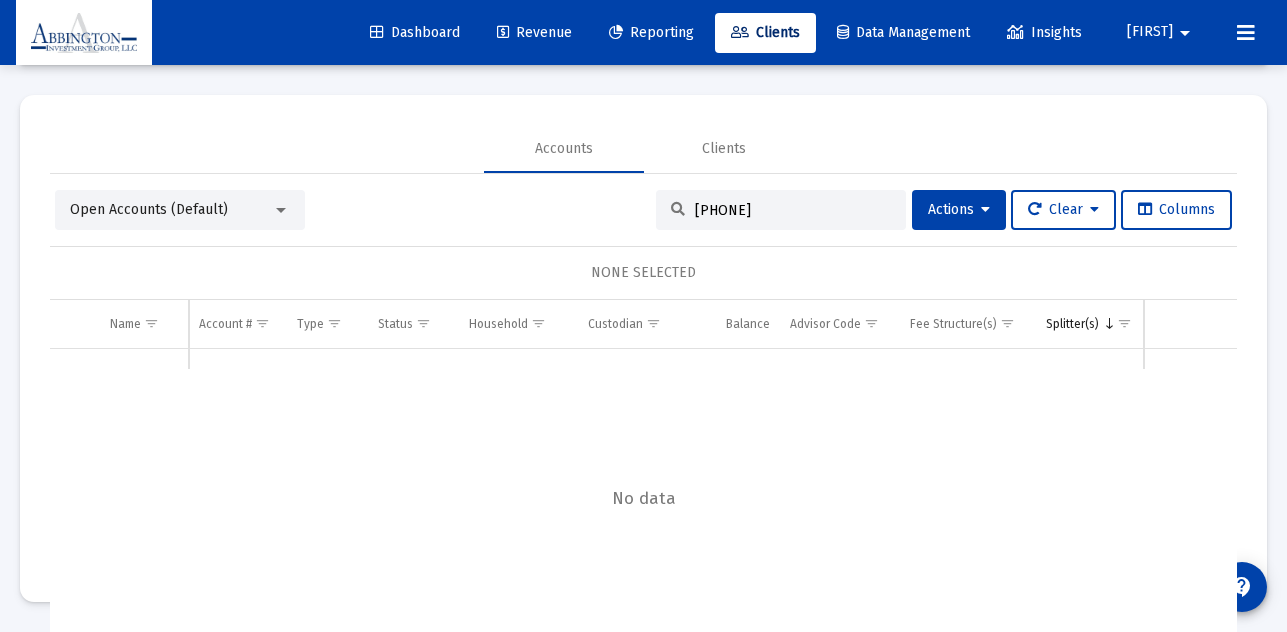 click on "645-424893" at bounding box center (793, 210) 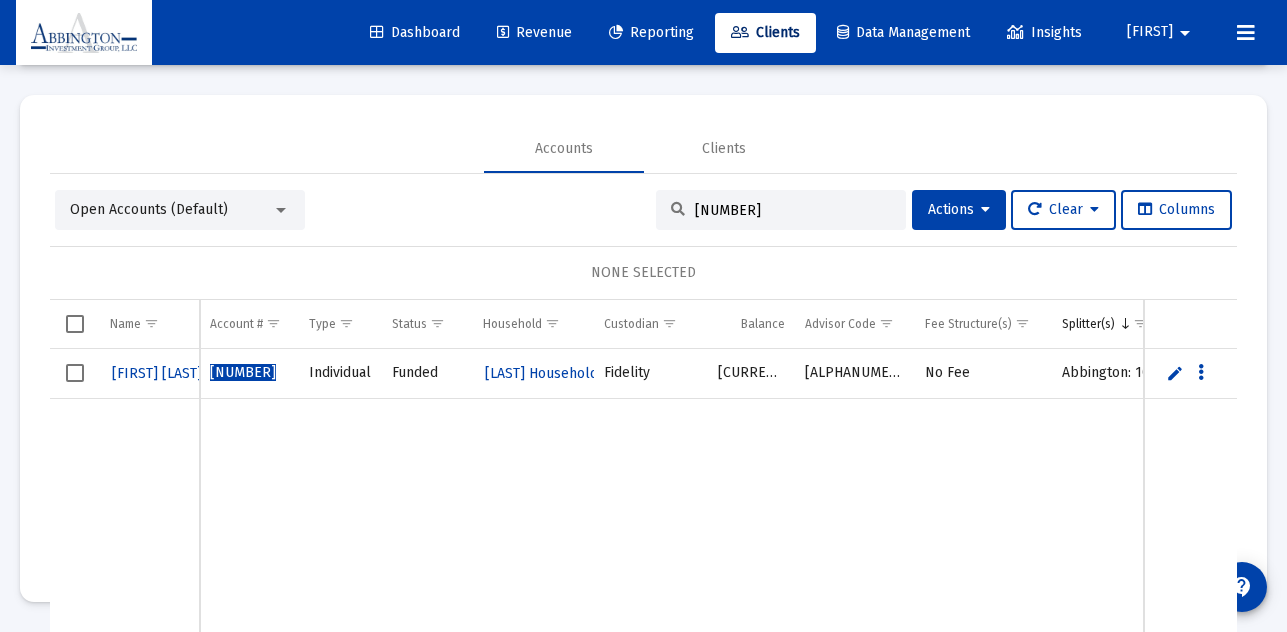 paste on "18-988492" 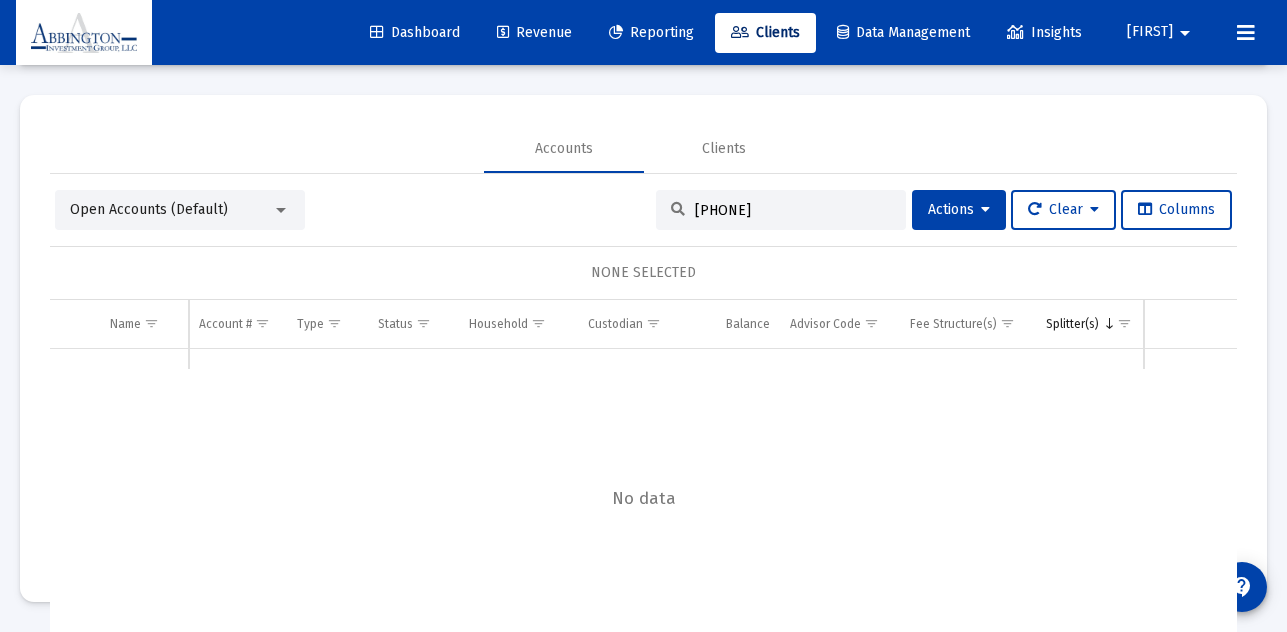 click on "618-988492" at bounding box center (793, 210) 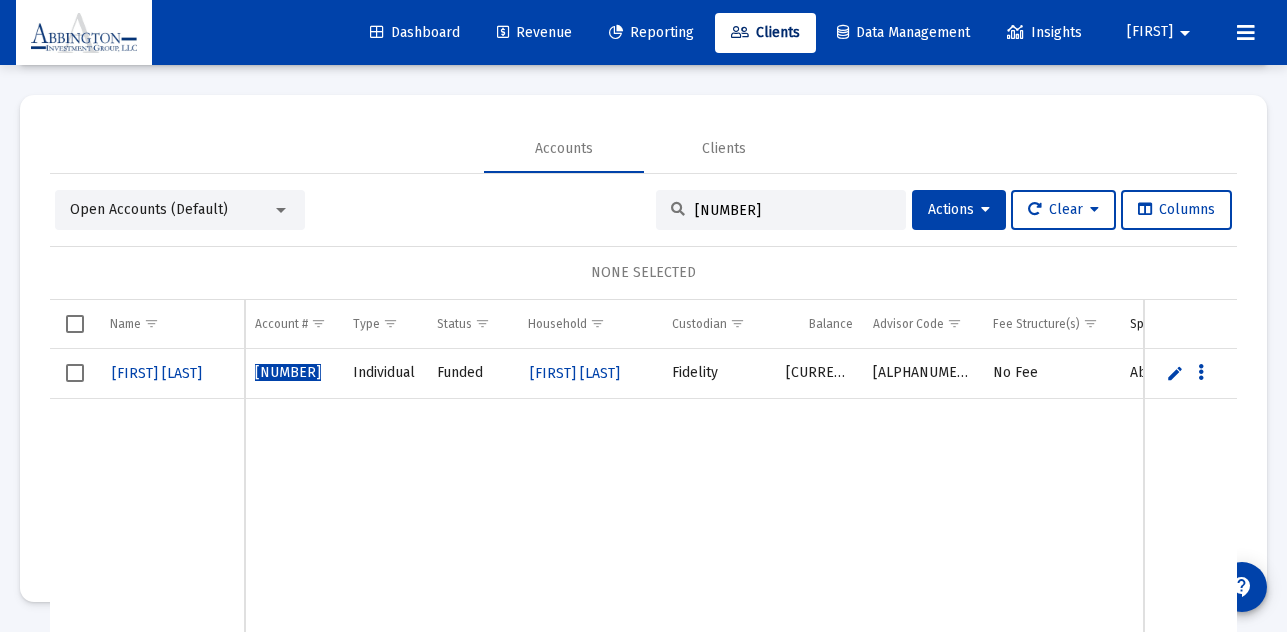 click on "618988492" at bounding box center [793, 210] 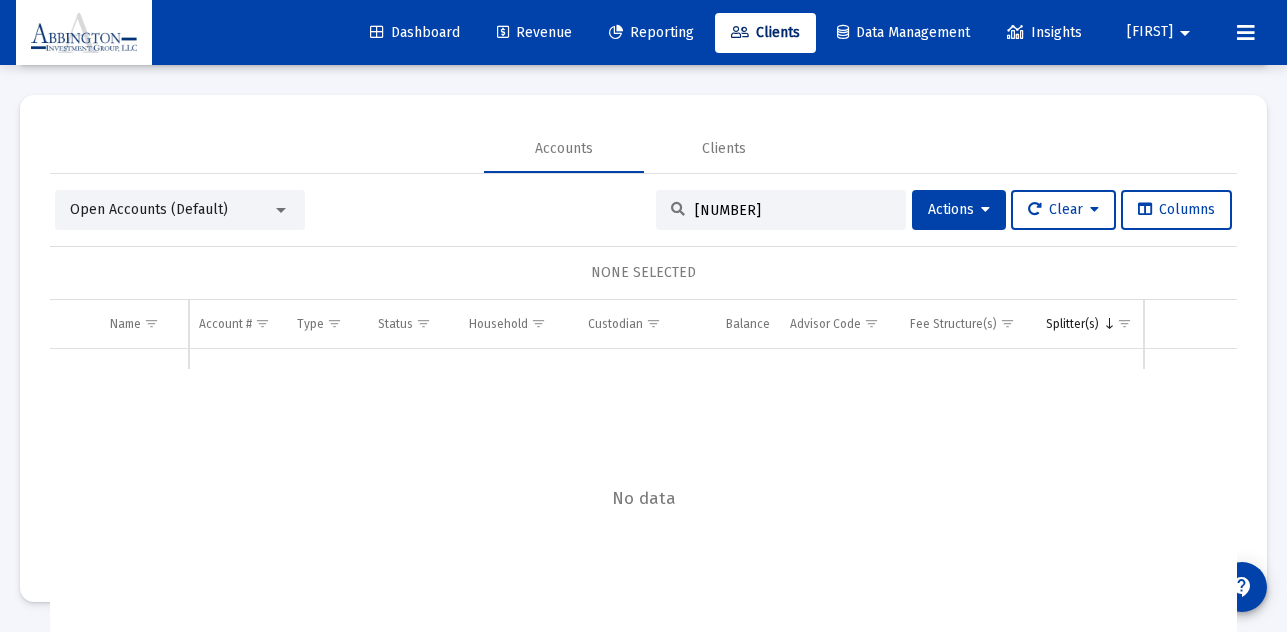 click on "645-164924" at bounding box center (793, 210) 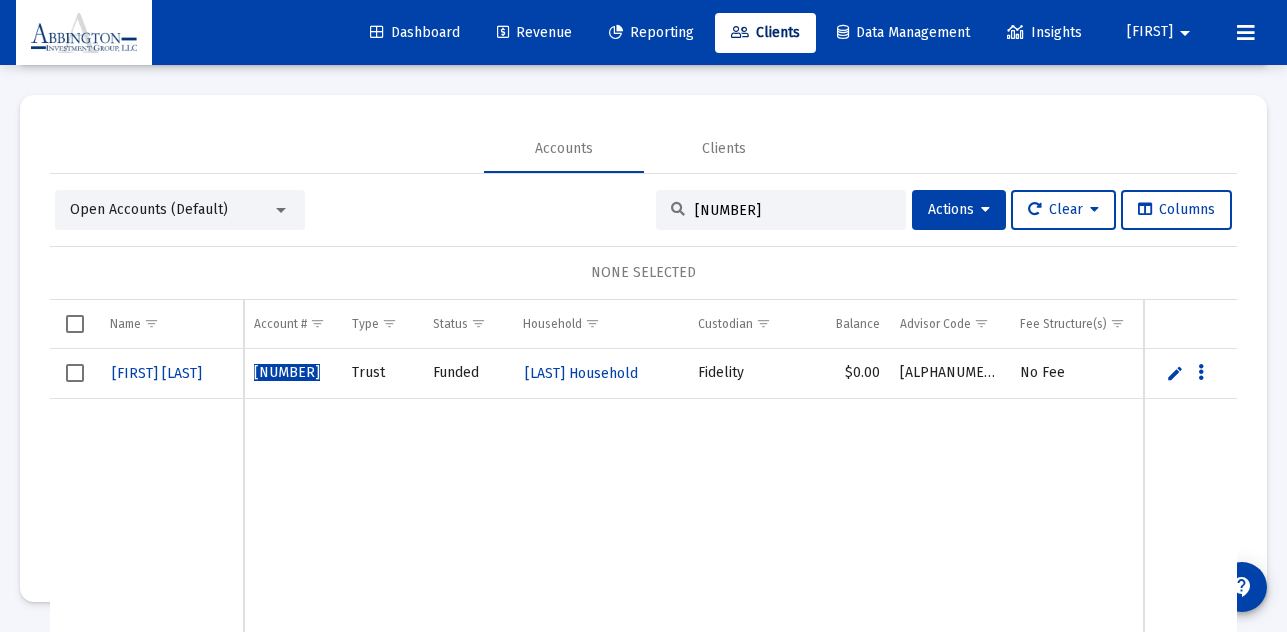 click on "645164924" at bounding box center [793, 210] 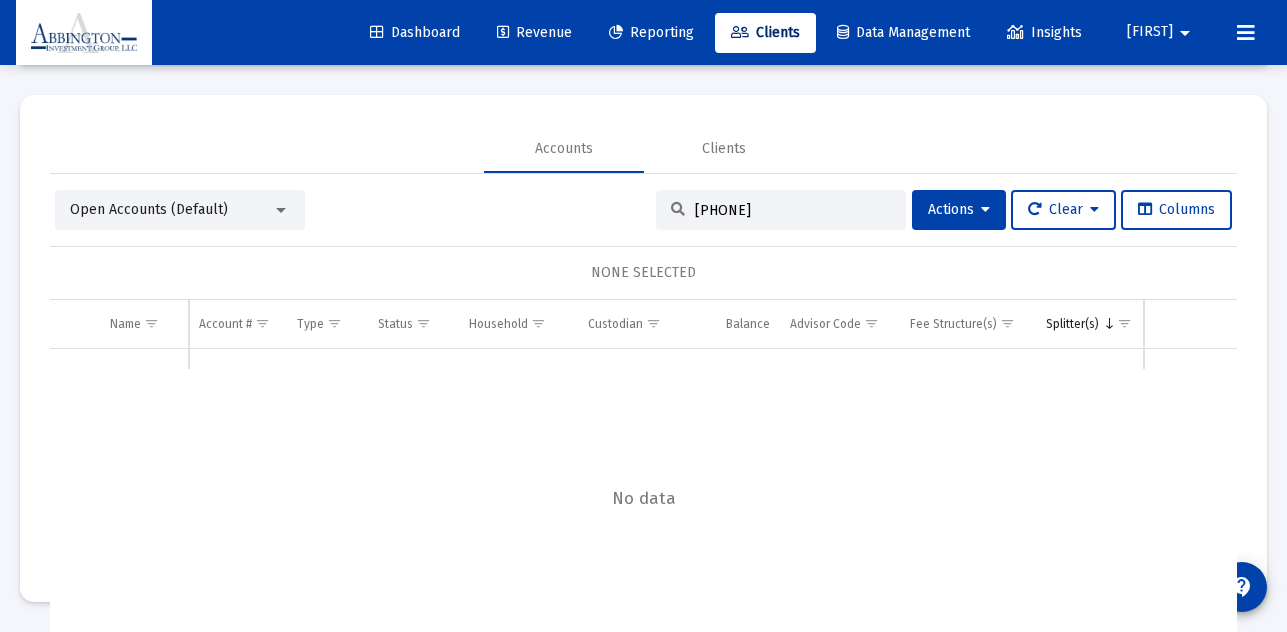 click on "656-262094" at bounding box center [793, 210] 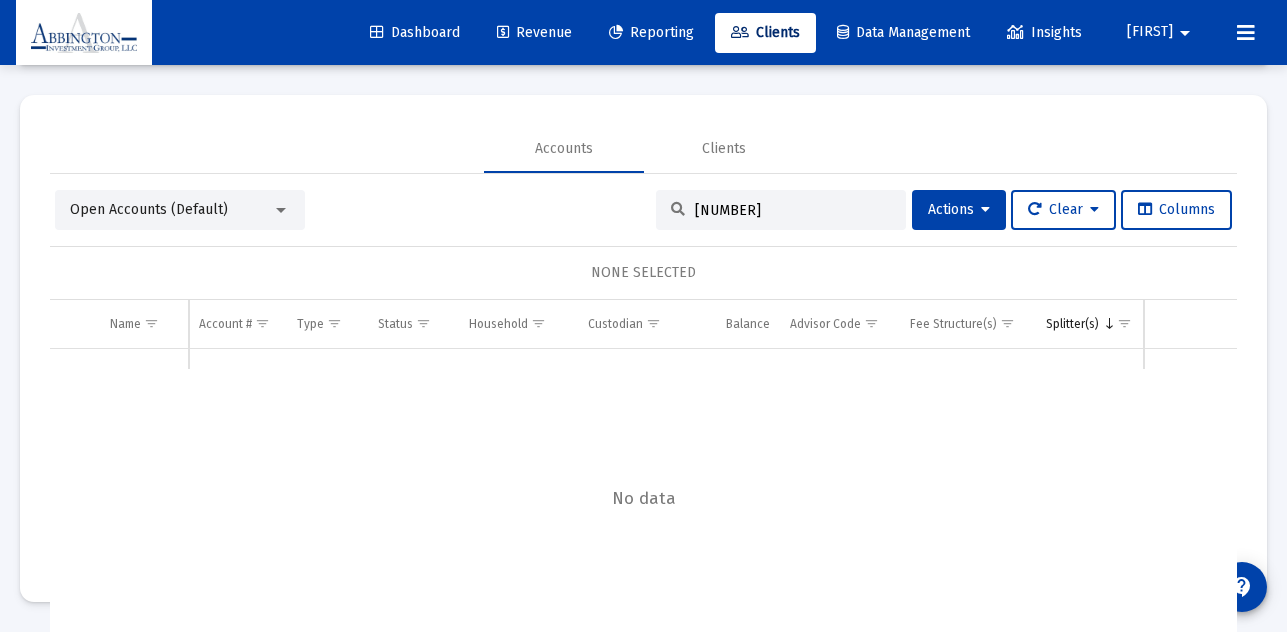 click on "656262094" at bounding box center [793, 210] 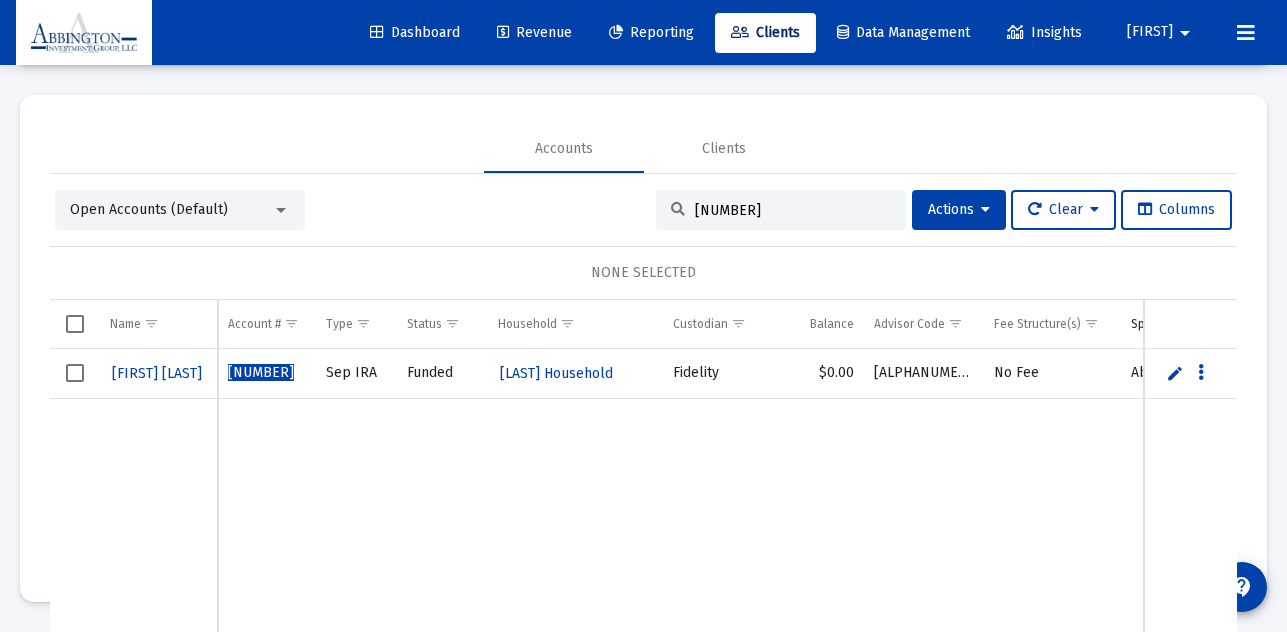 click on "656262094" at bounding box center [793, 210] 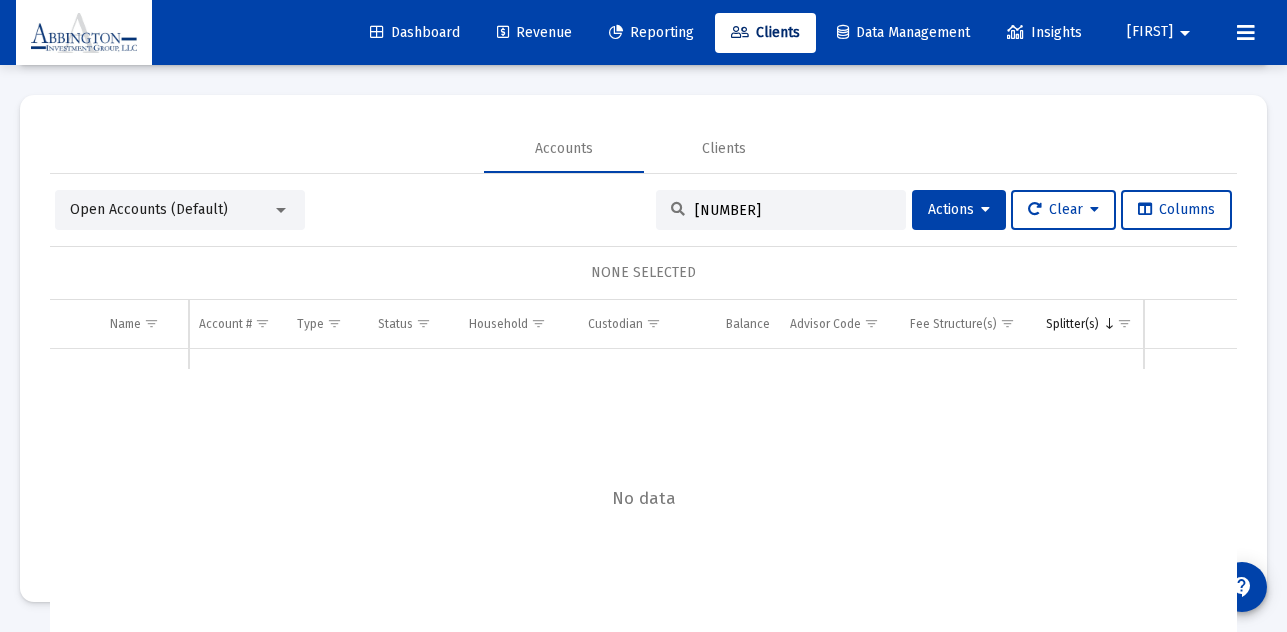 click on "636-649746" at bounding box center [793, 210] 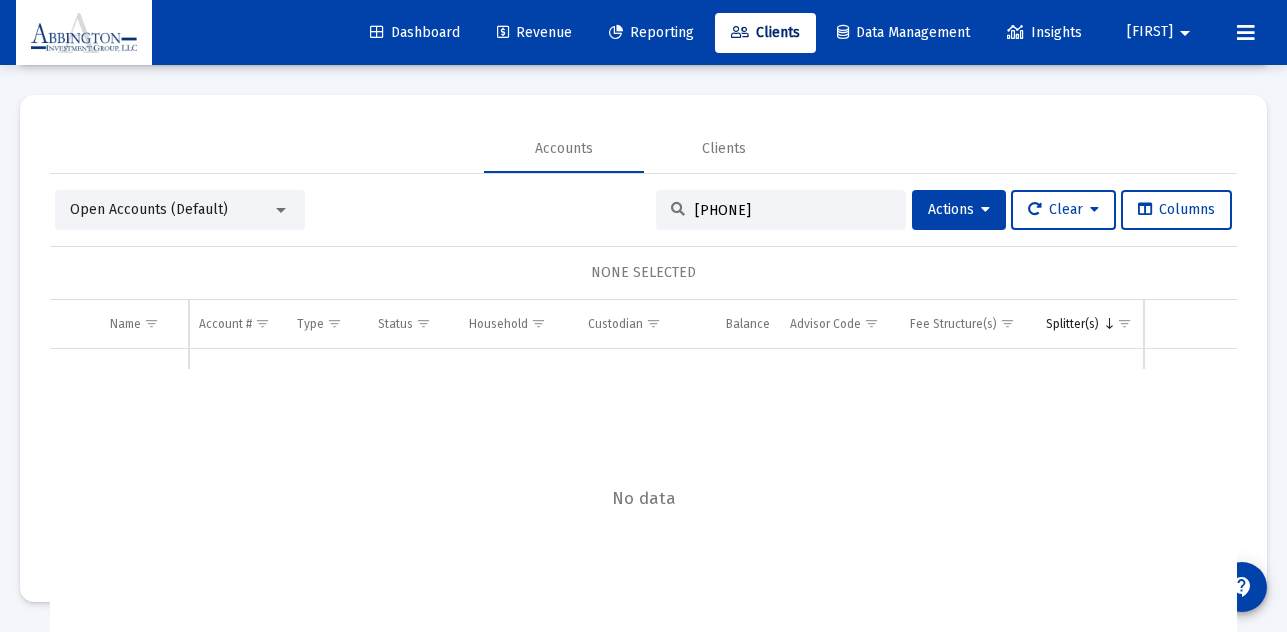 type on "636649746" 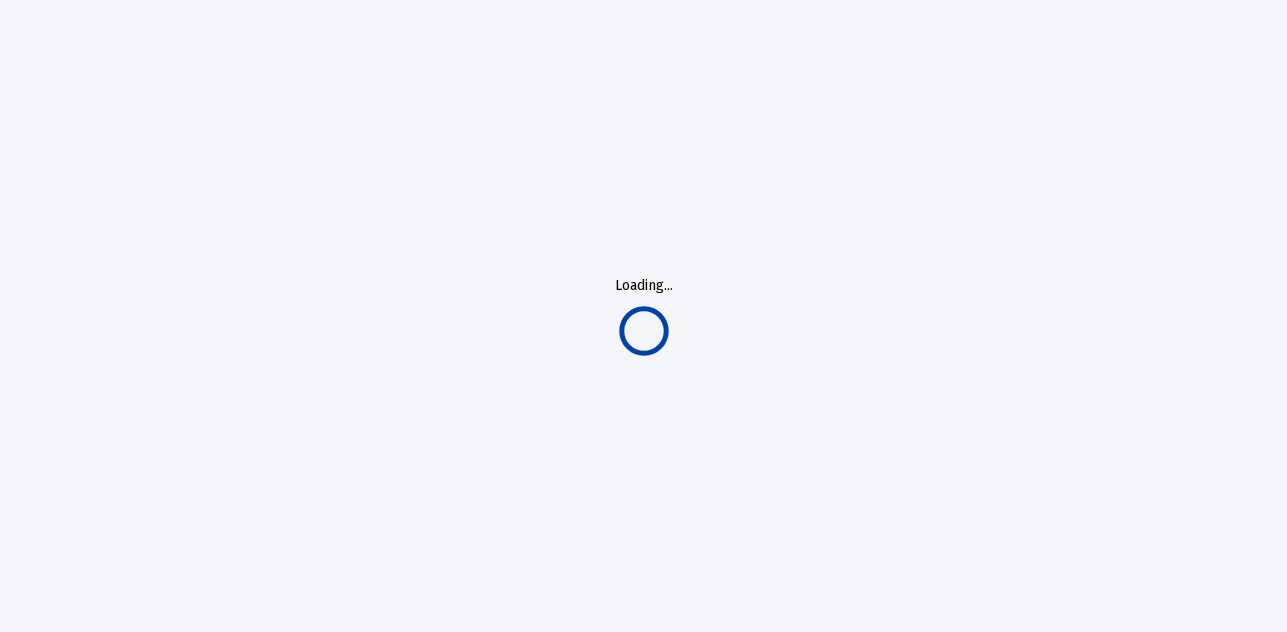 scroll, scrollTop: 0, scrollLeft: 0, axis: both 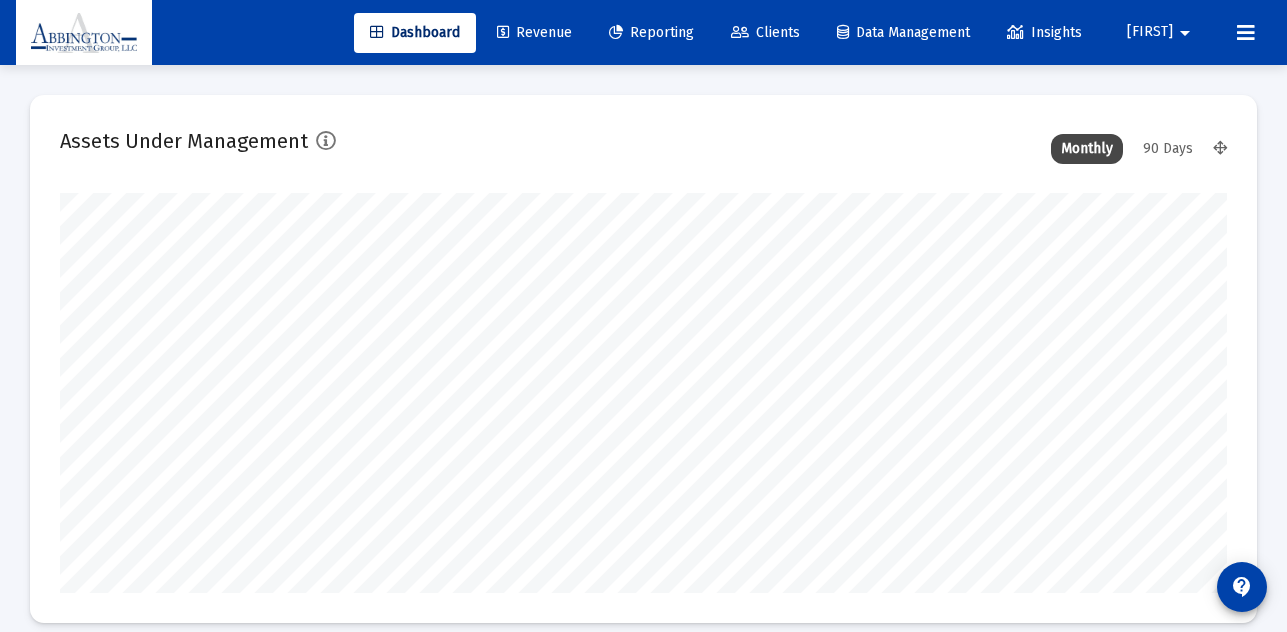 type on "2025-07-31" 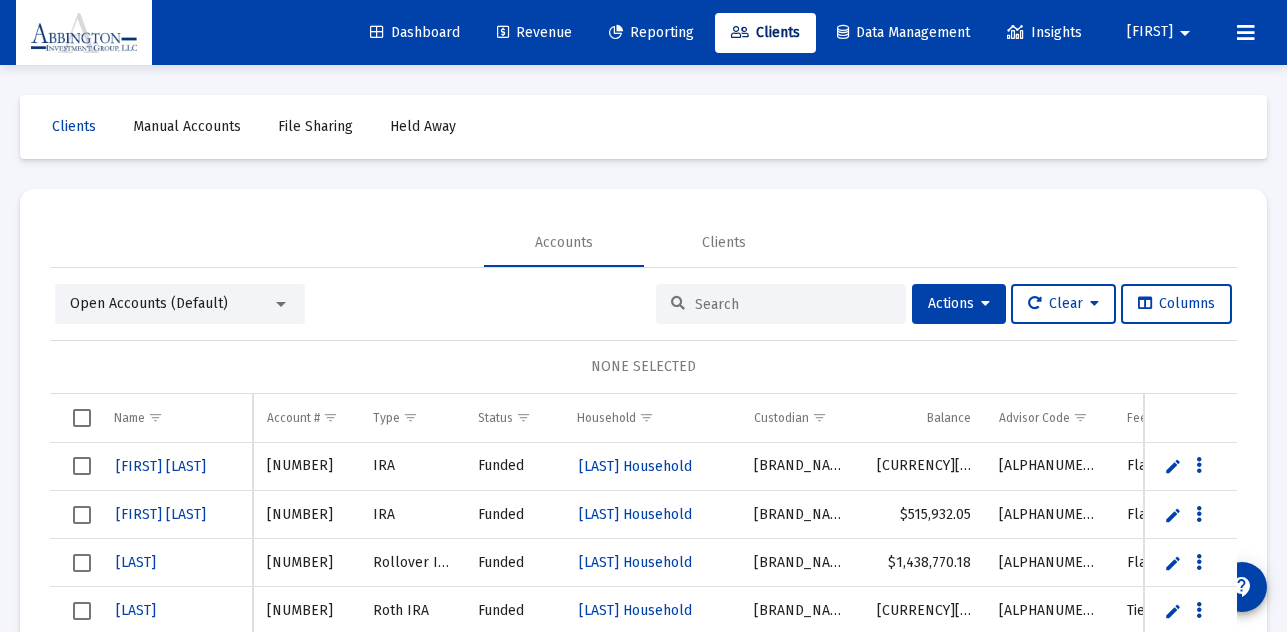 click on "Revenue" 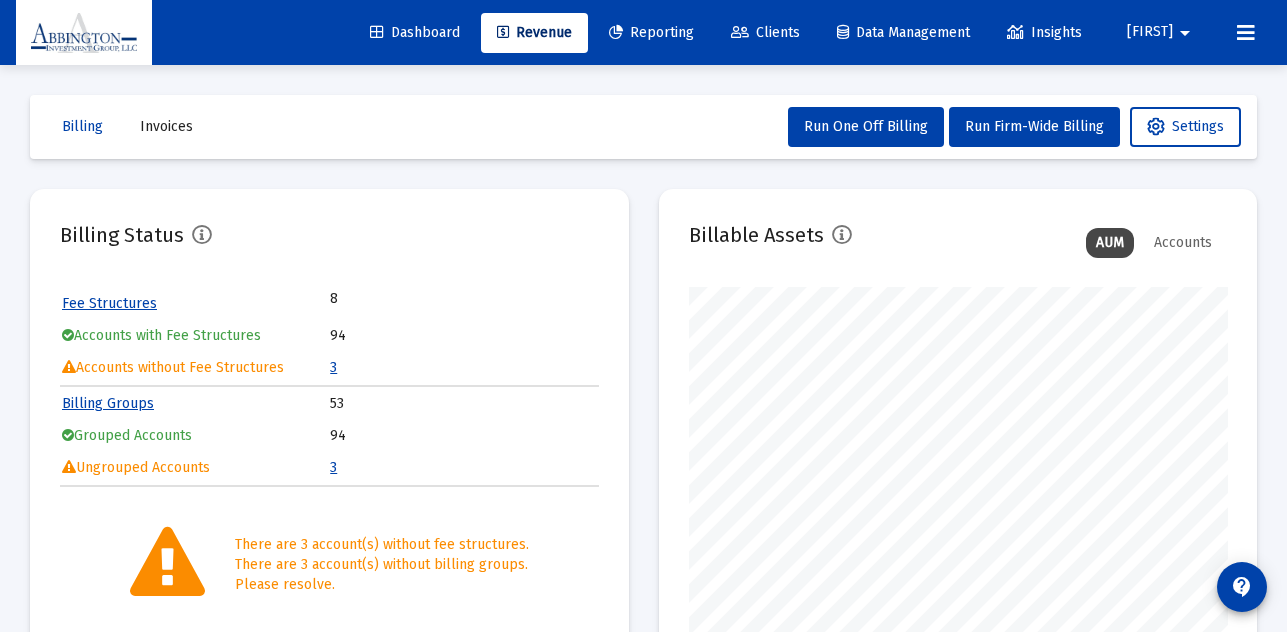 scroll, scrollTop: 999600, scrollLeft: 999461, axis: both 